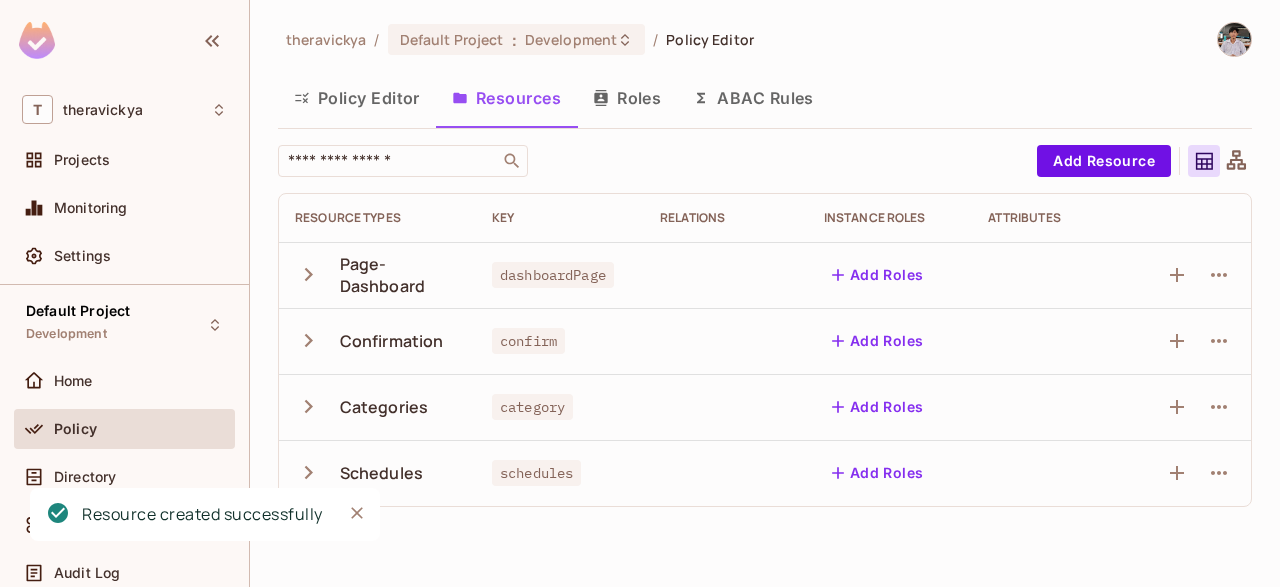 scroll, scrollTop: 0, scrollLeft: 0, axis: both 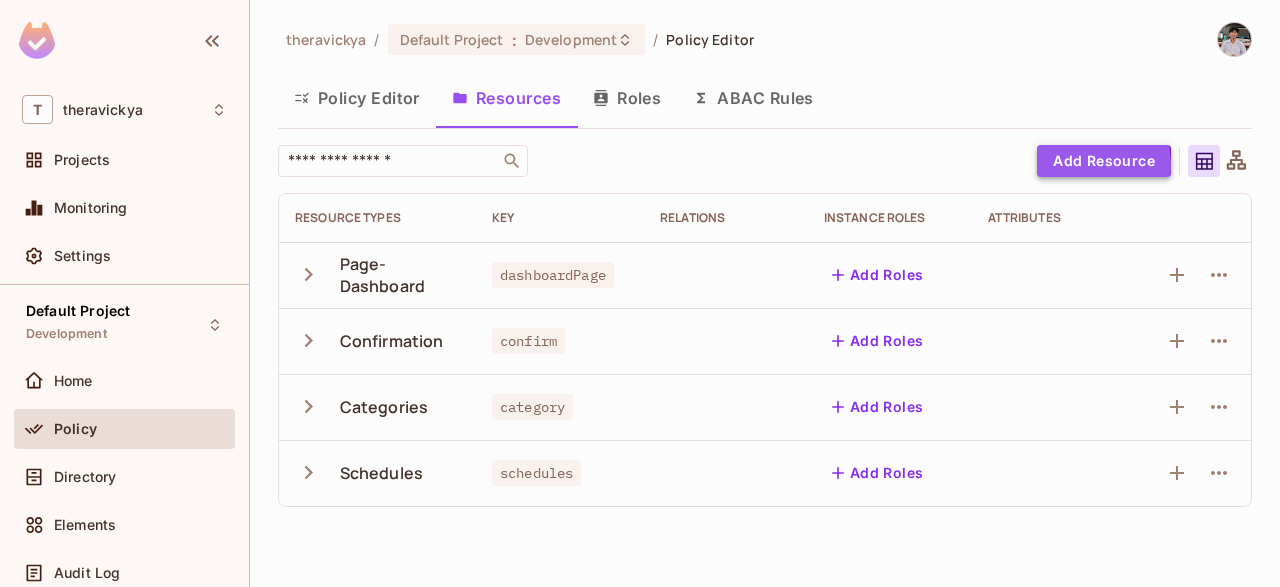 click on "Add Resource" at bounding box center (1104, 161) 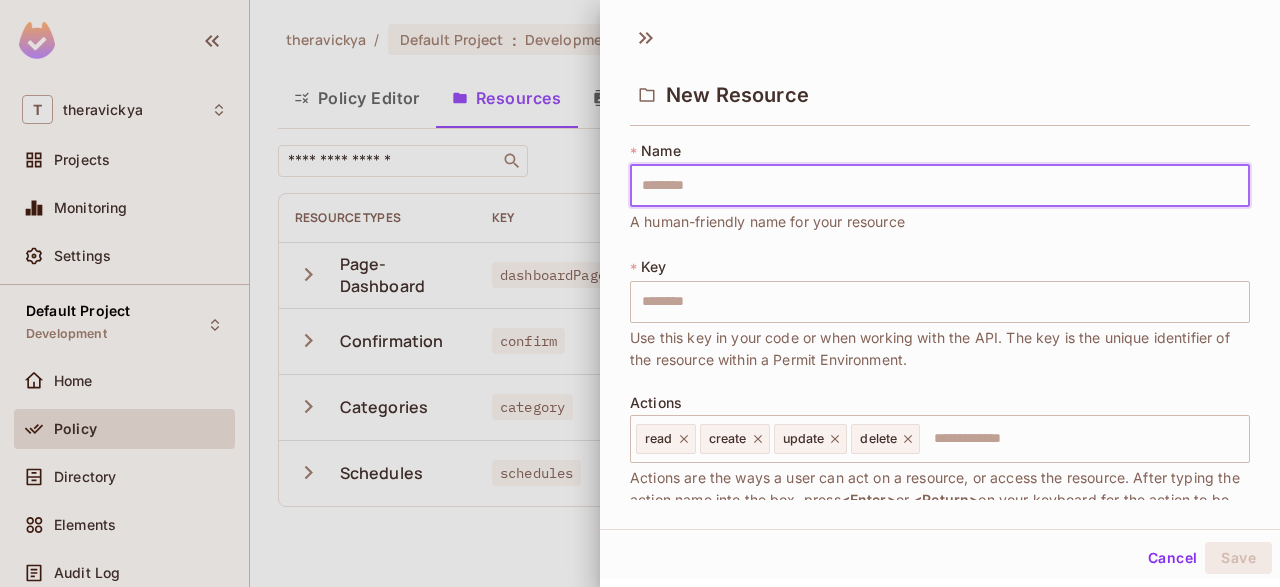 click at bounding box center (940, 186) 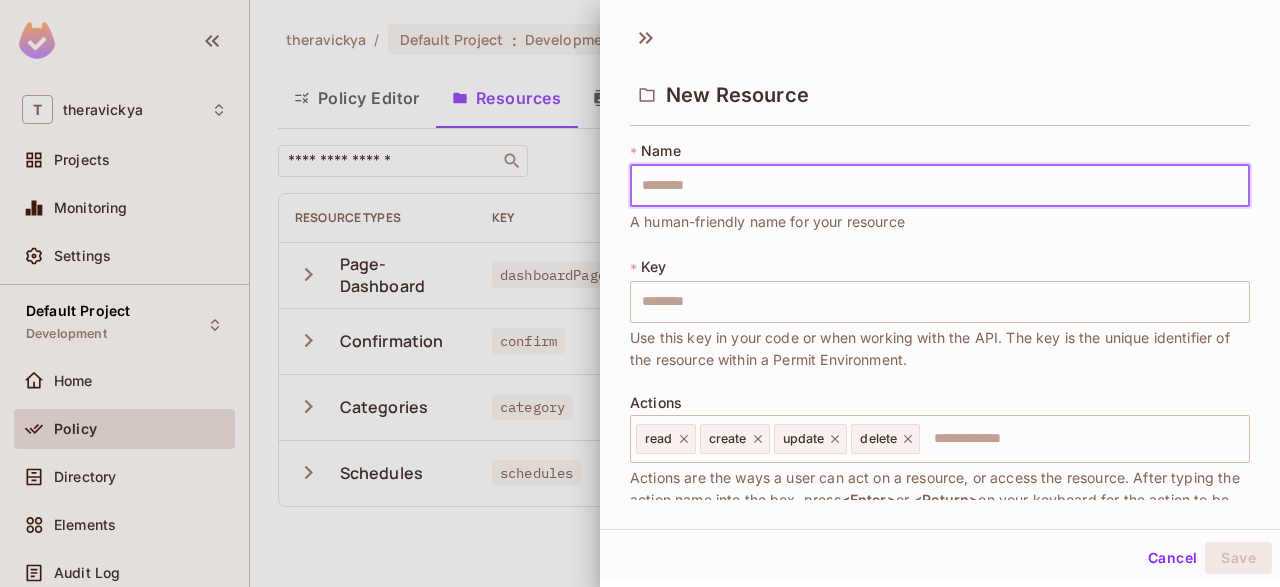 type on "*" 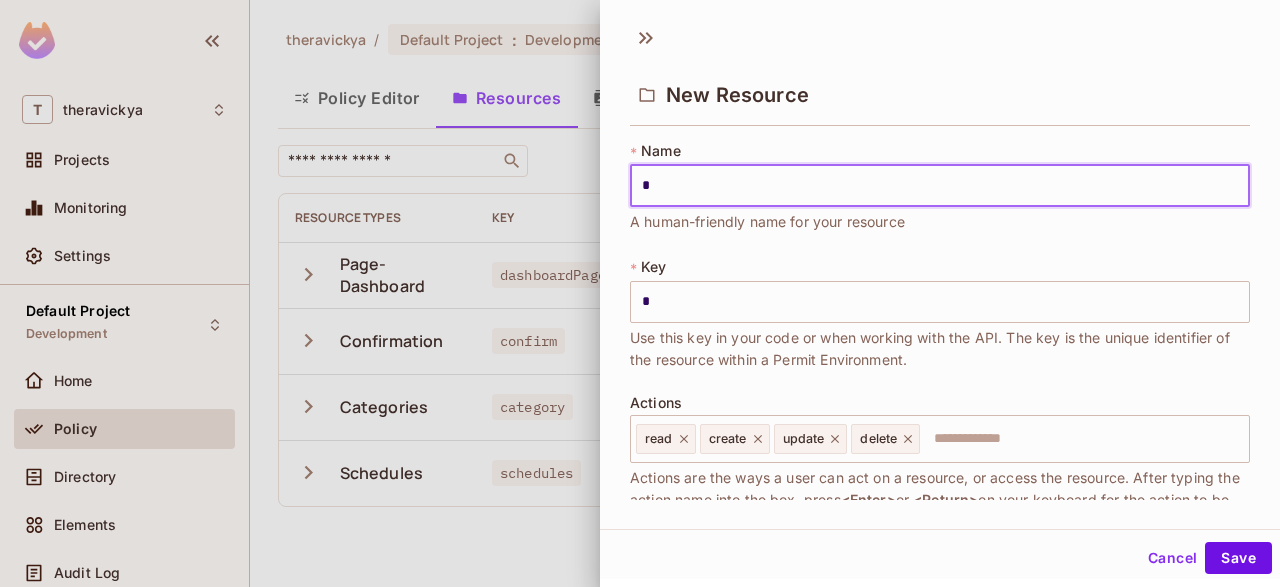 type on "**" 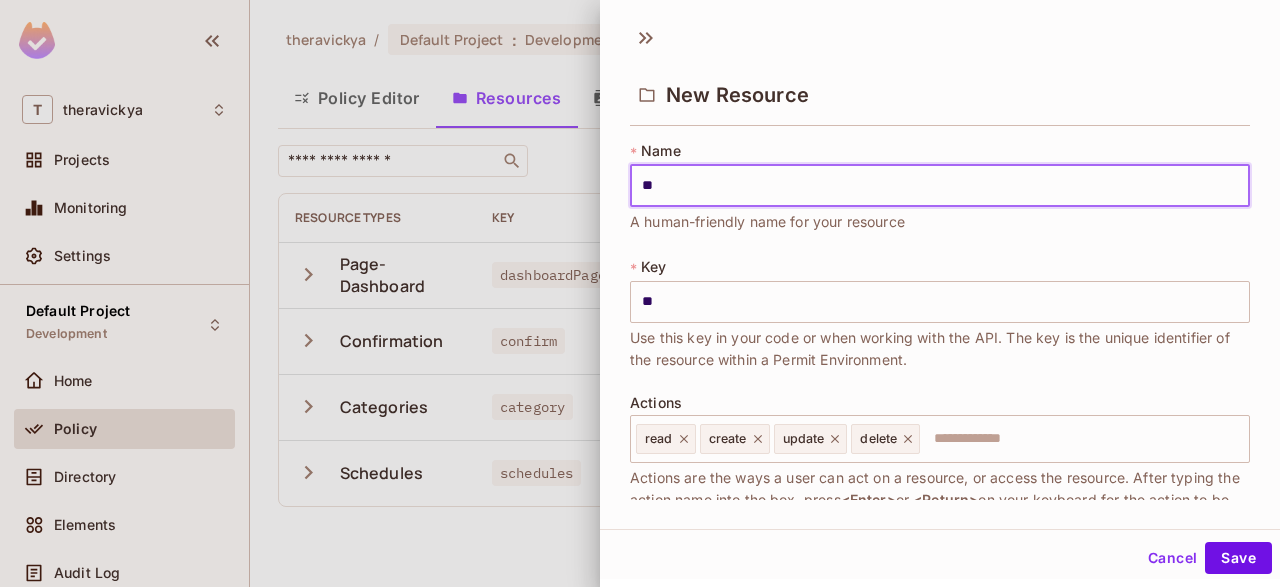 type on "***" 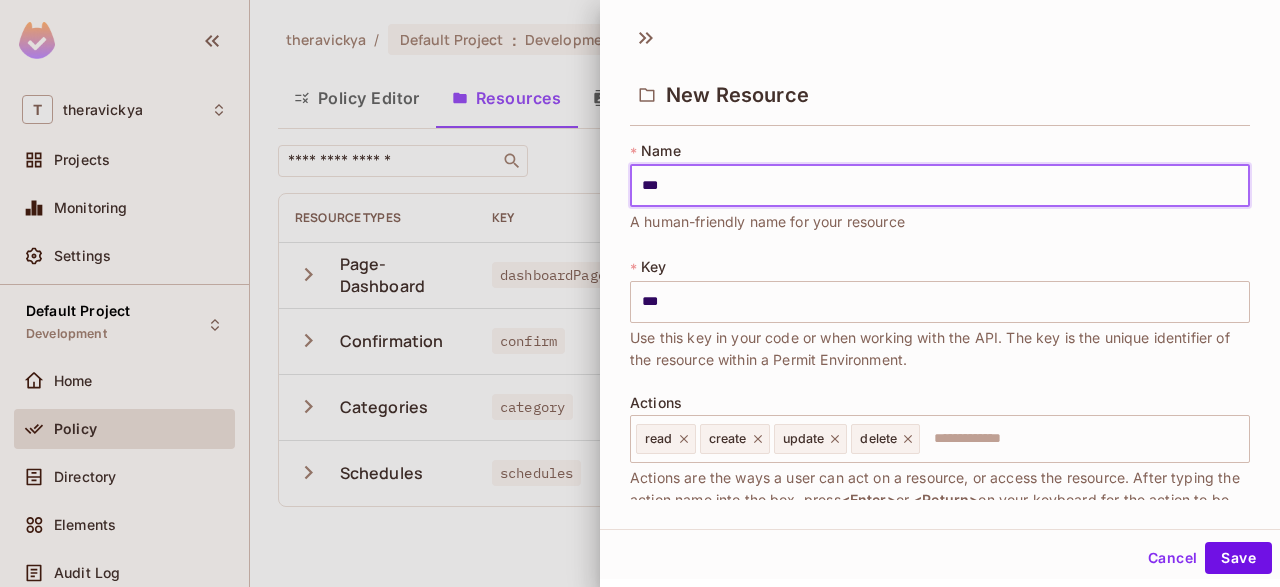 type on "****" 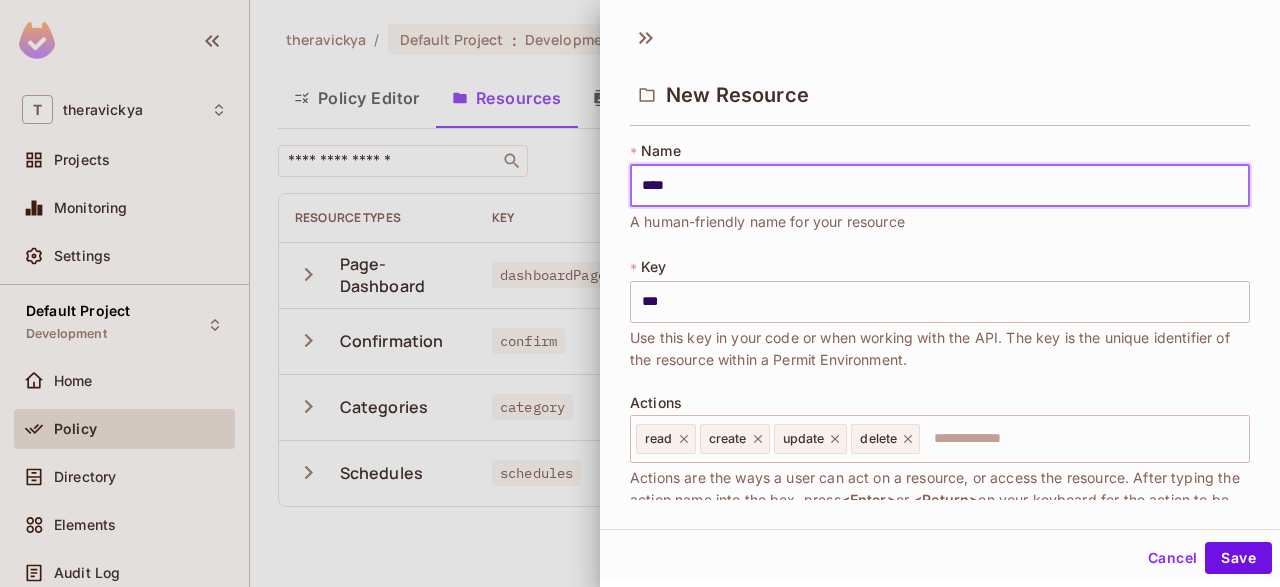type on "****" 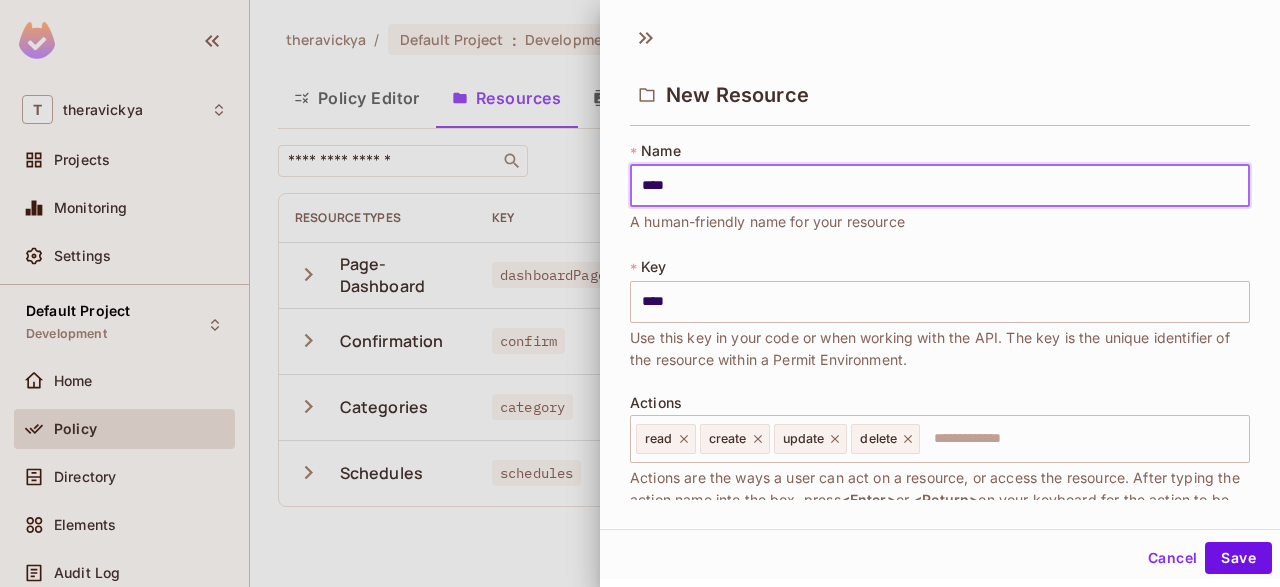 type on "*****" 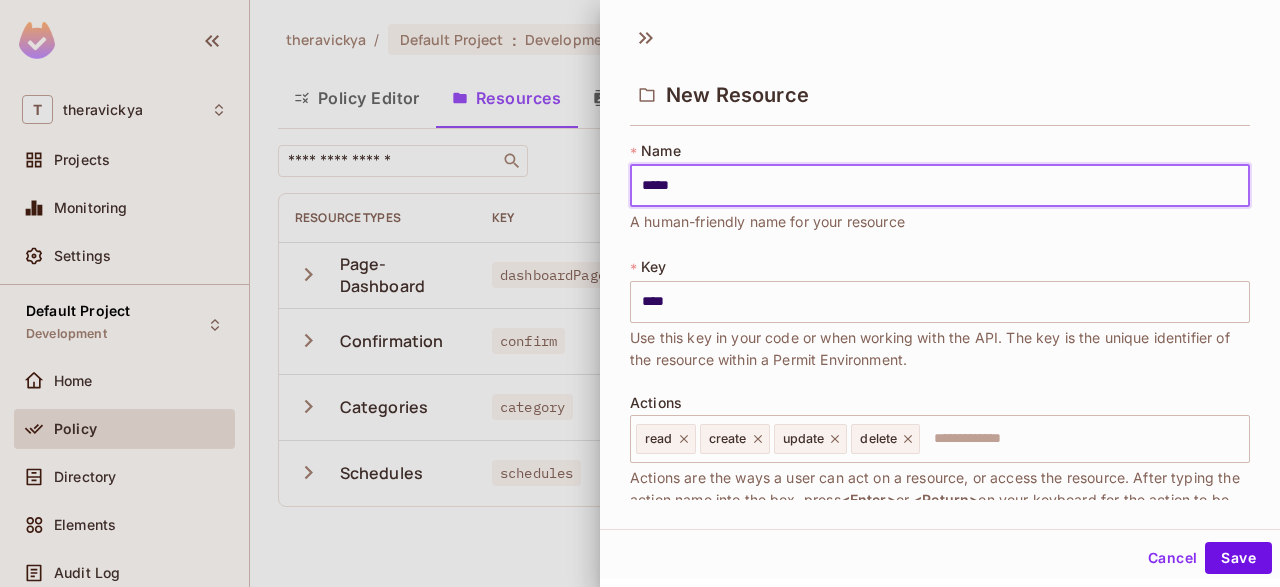 type on "*****" 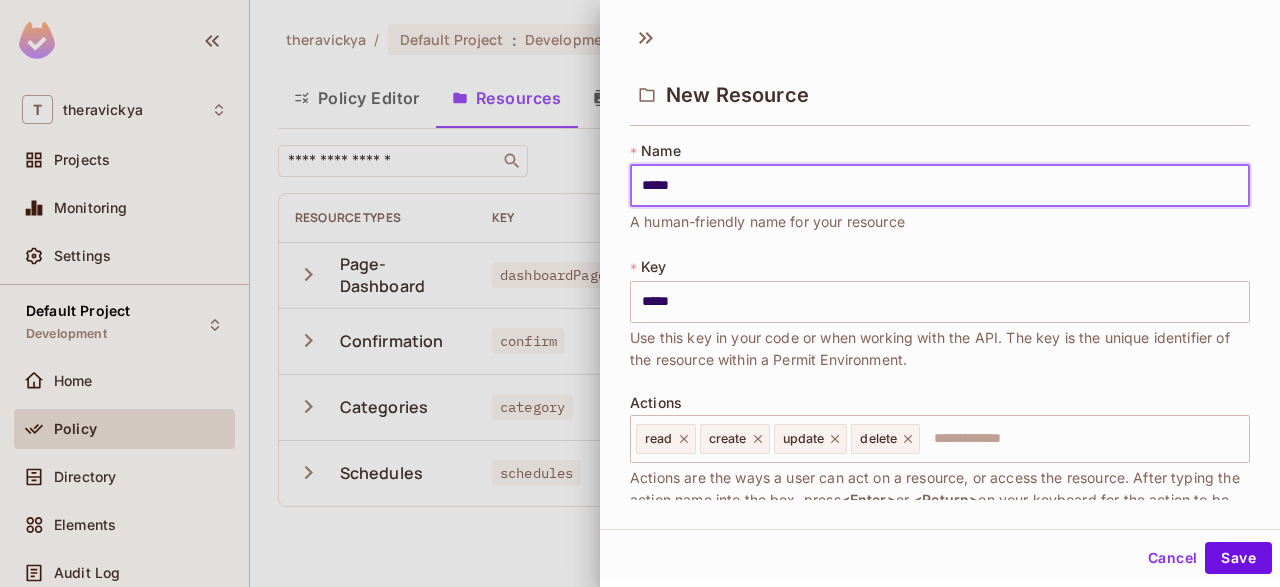 type on "******" 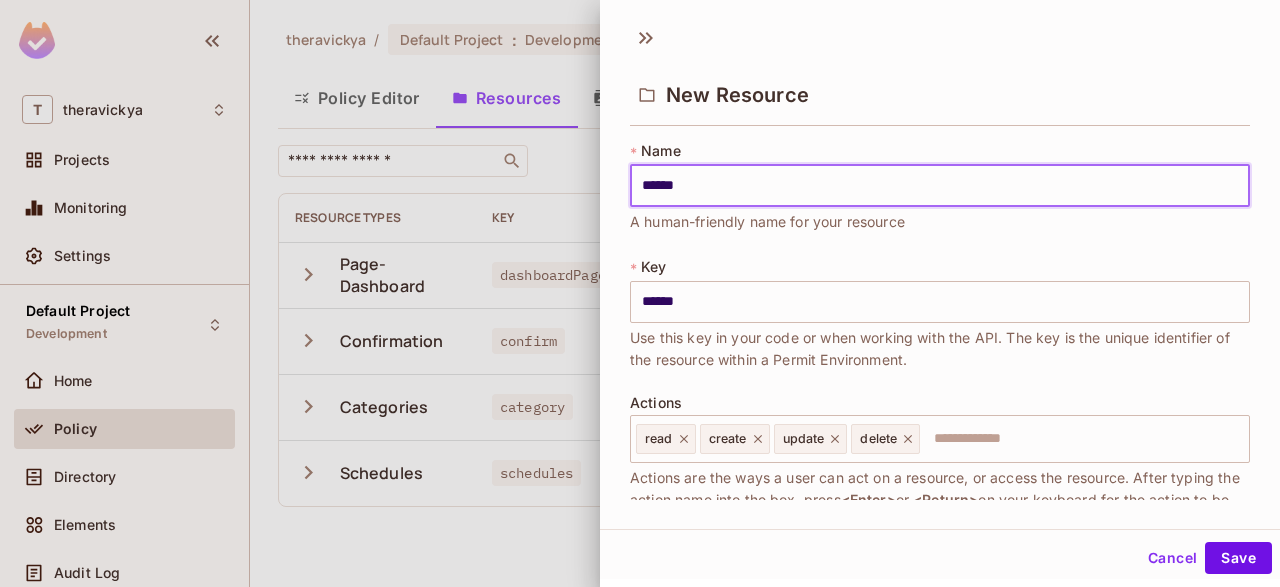 type on "*******" 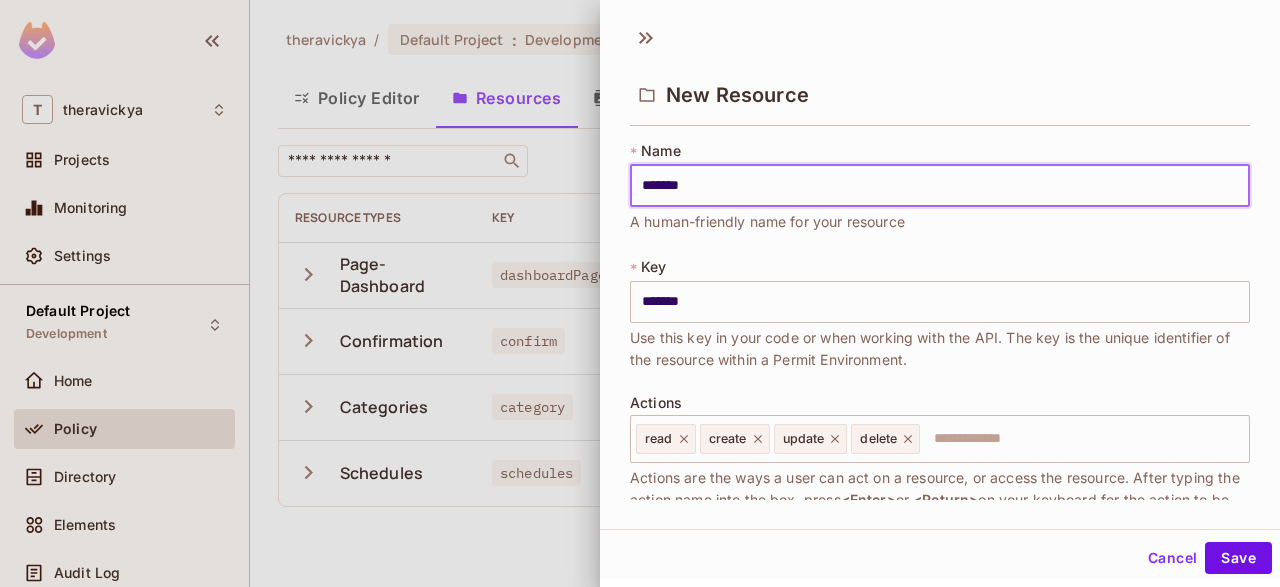type on "********" 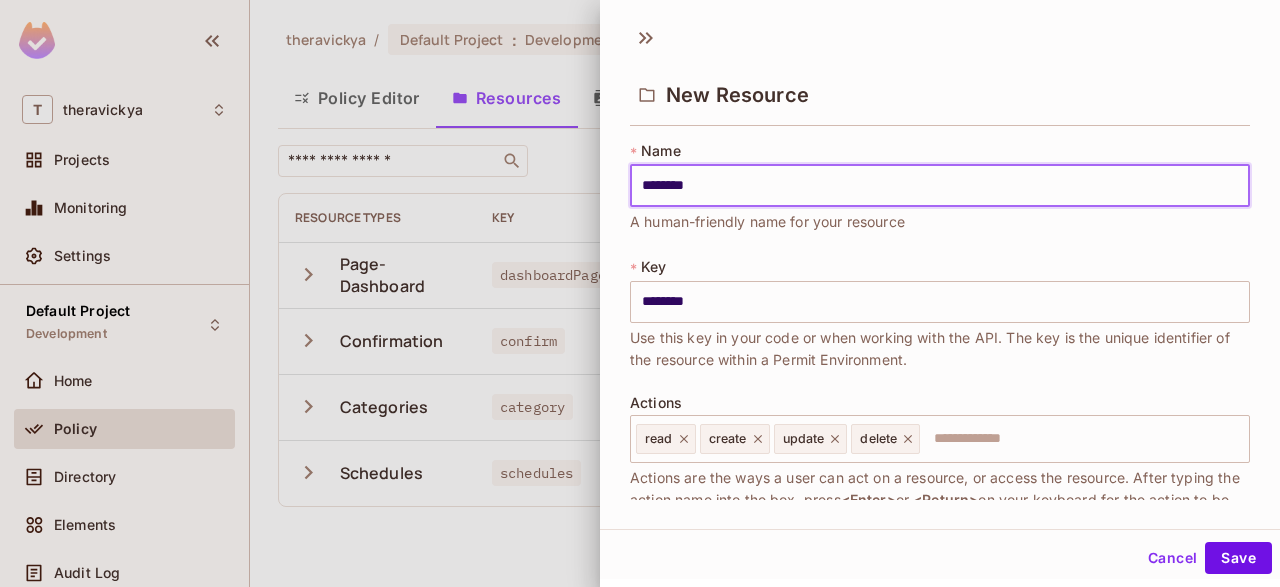 type on "*********" 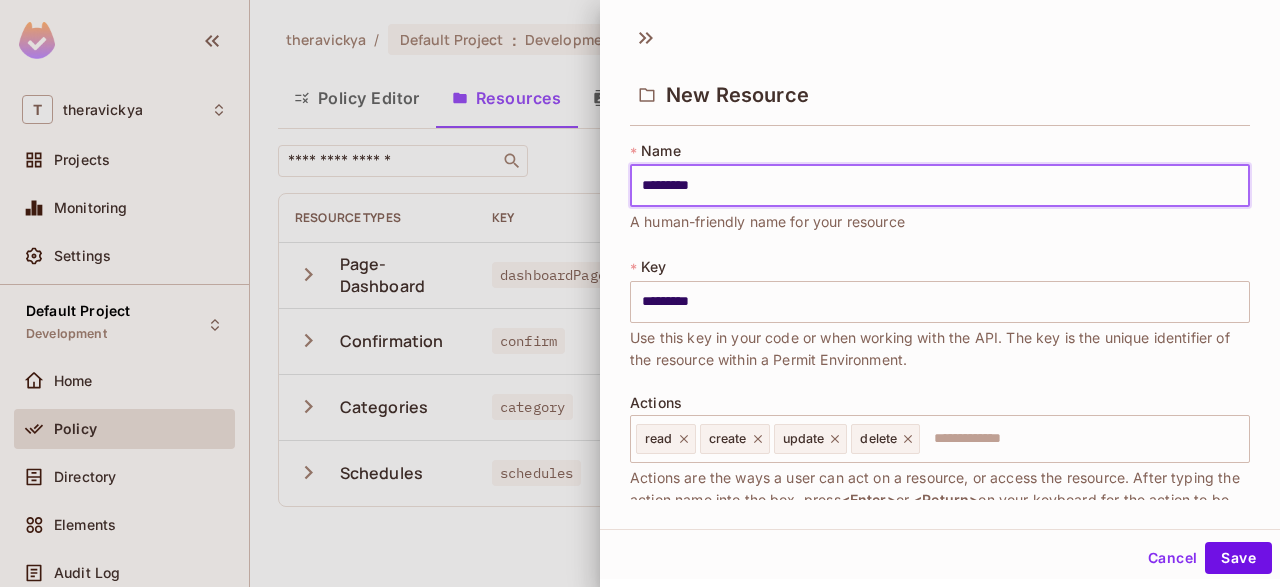 type on "*********" 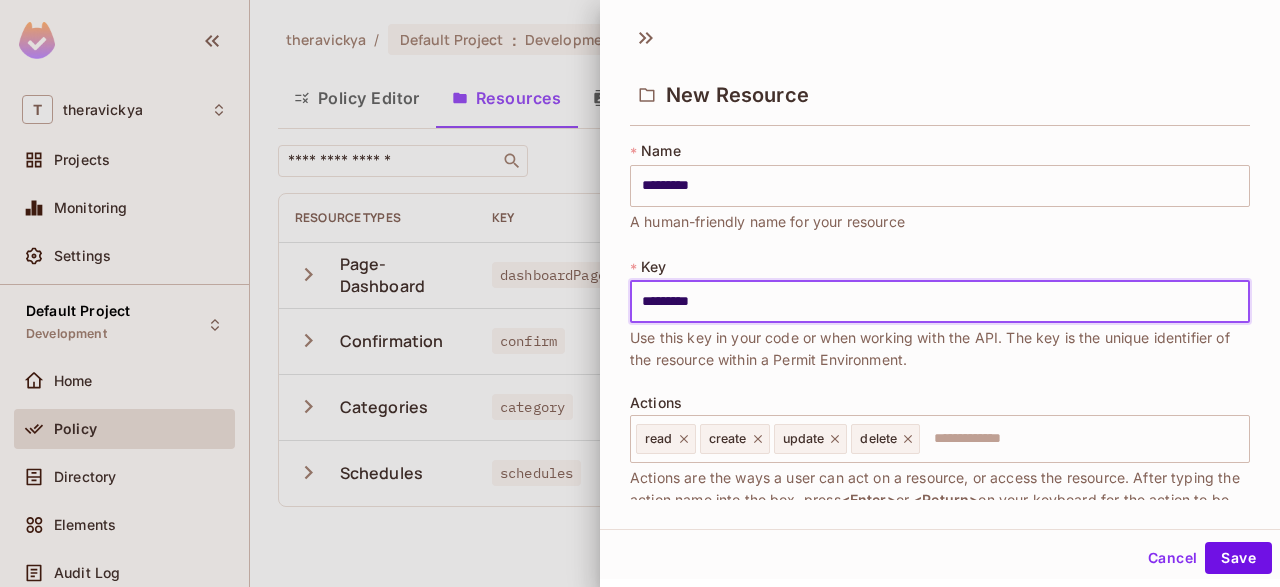 type on "*********" 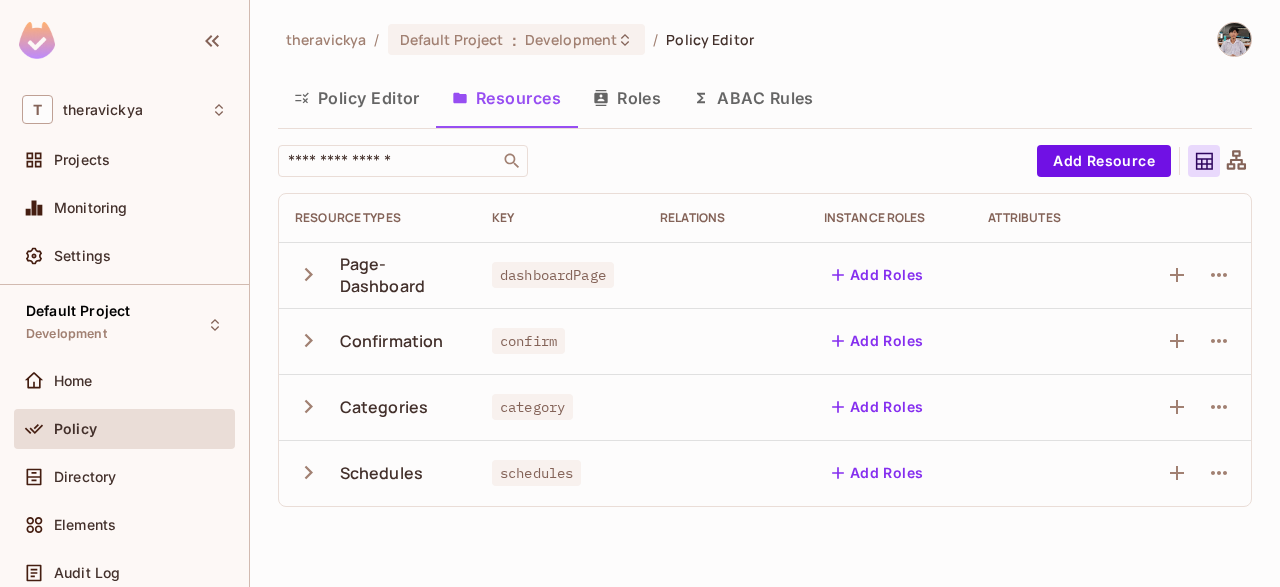 type 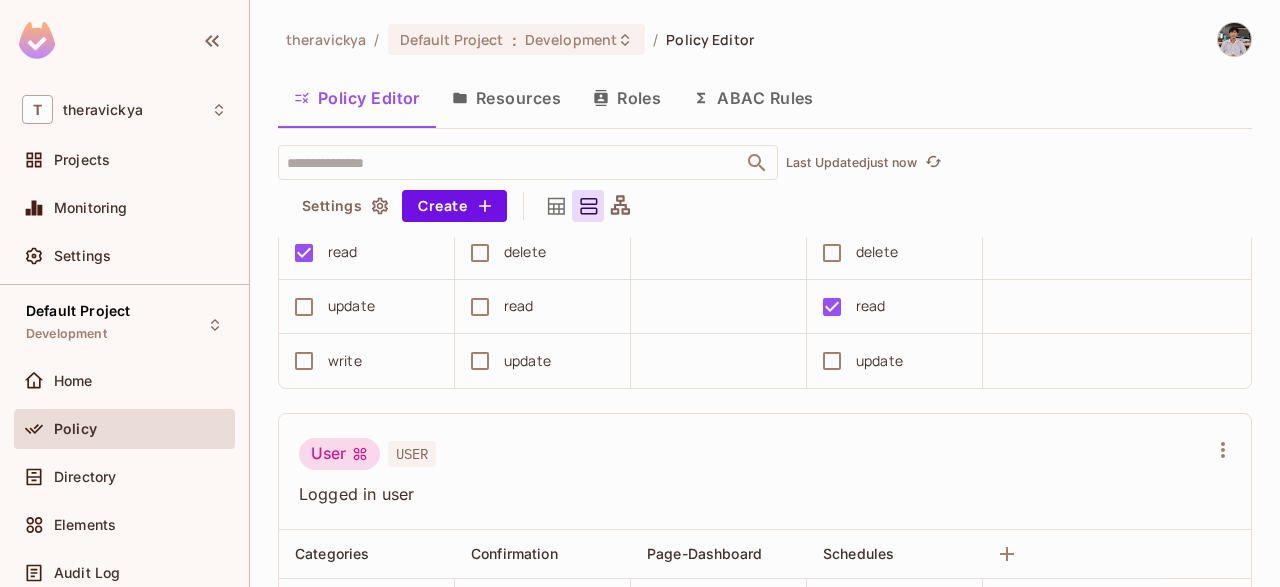 scroll, scrollTop: 819, scrollLeft: 0, axis: vertical 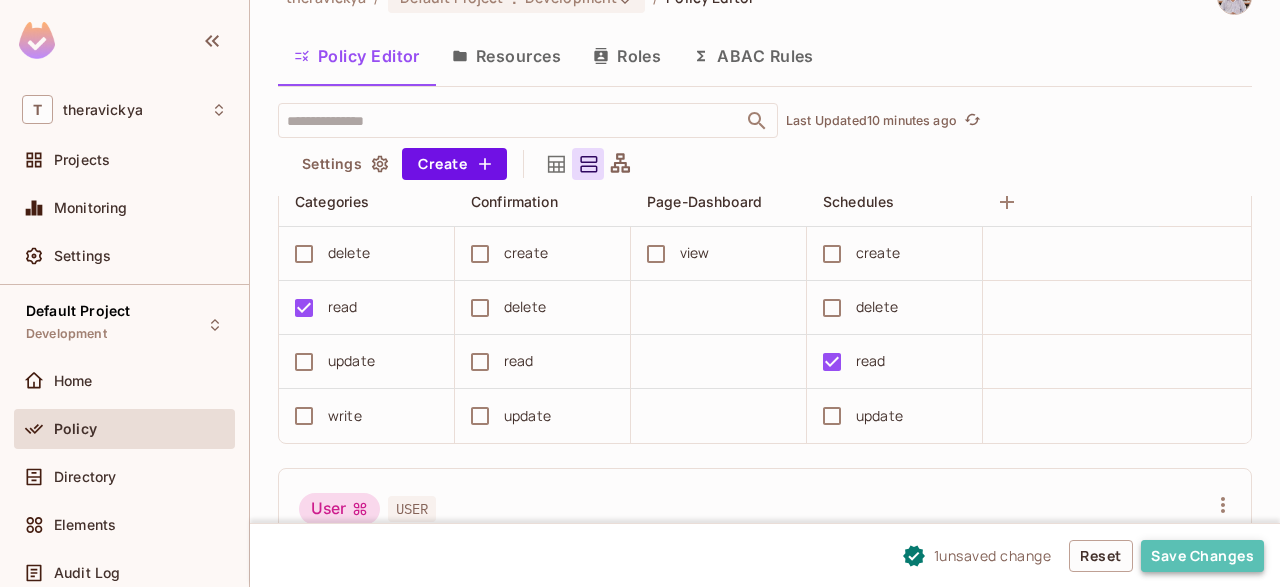 click on "Save Changes" at bounding box center (1202, 556) 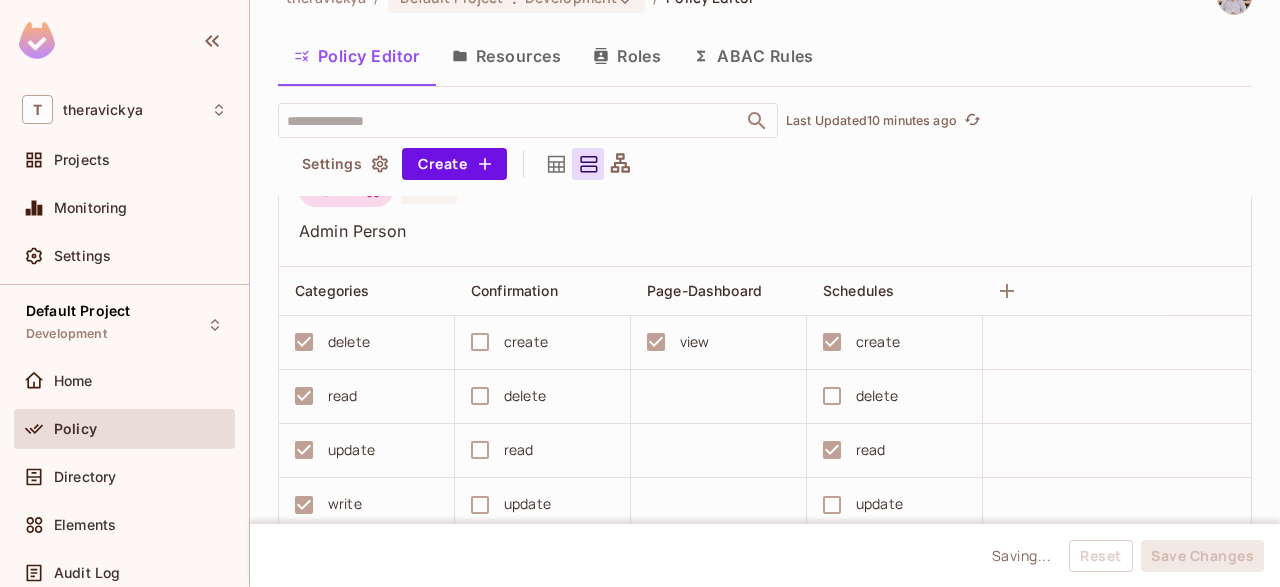 scroll, scrollTop: 0, scrollLeft: 0, axis: both 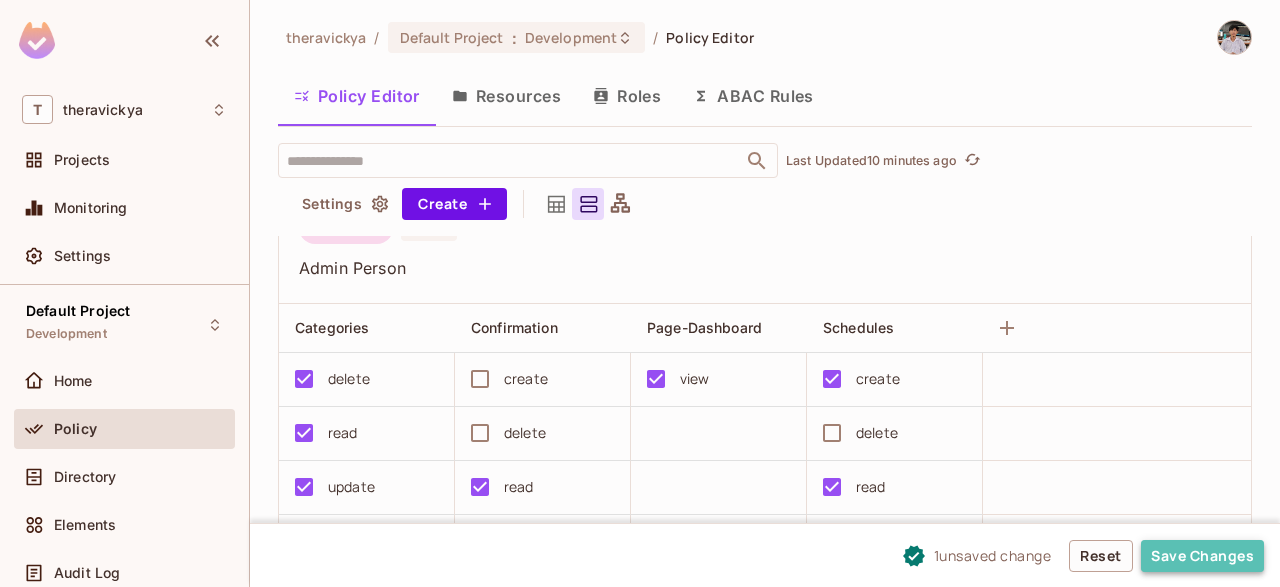 click on "Save Changes" at bounding box center [1202, 556] 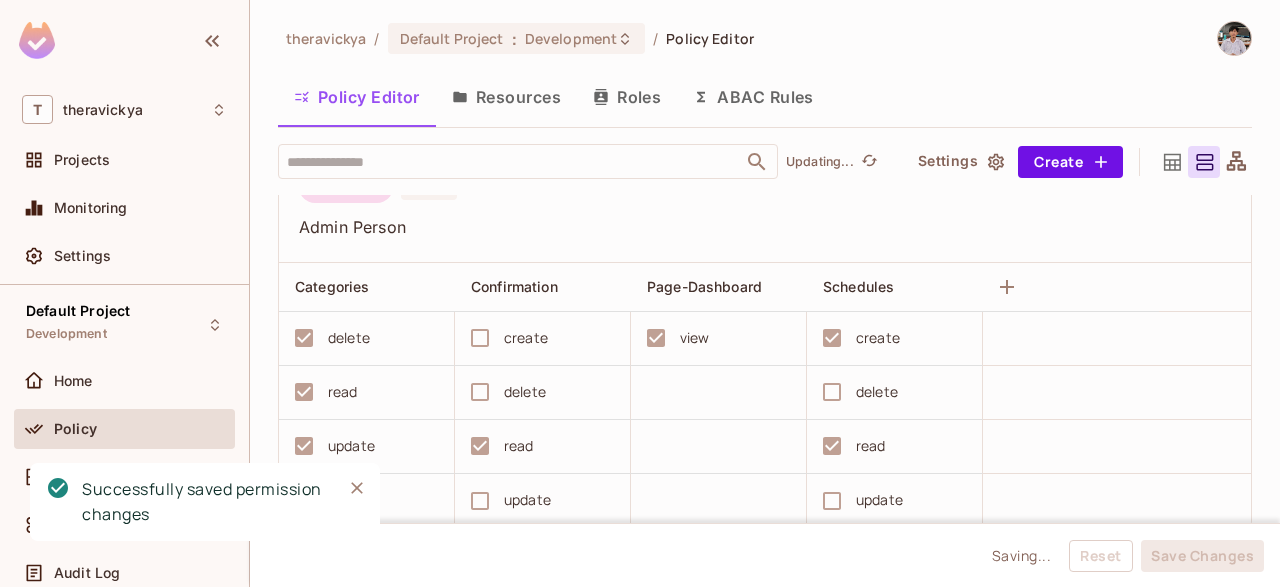 scroll, scrollTop: 0, scrollLeft: 0, axis: both 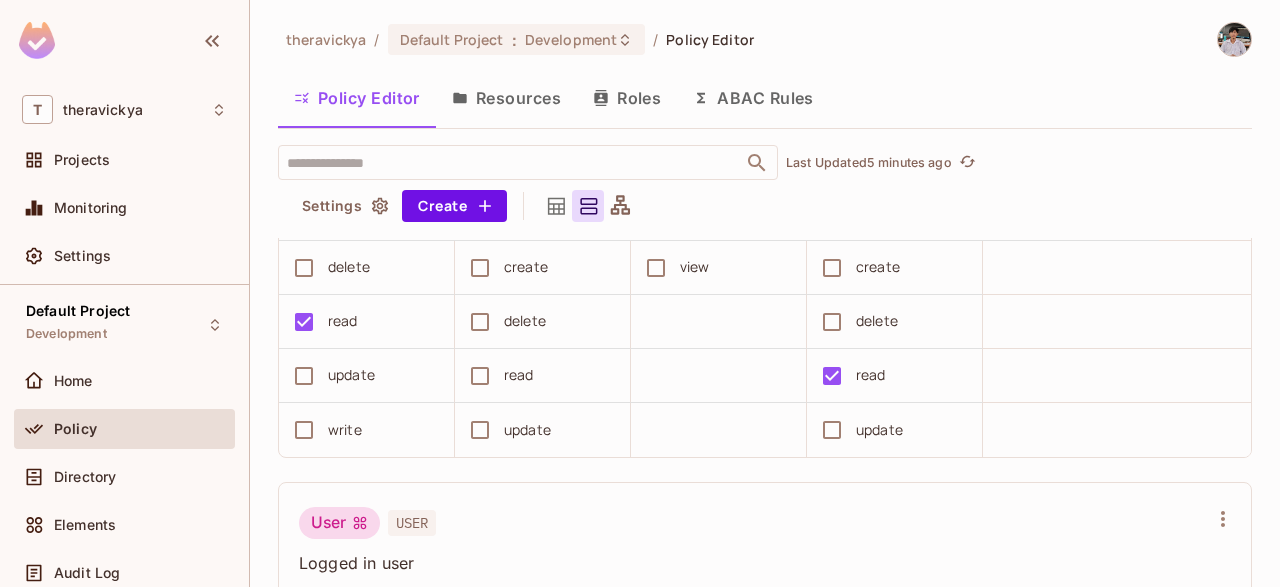 click on "User USER" at bounding box center (753, 526) 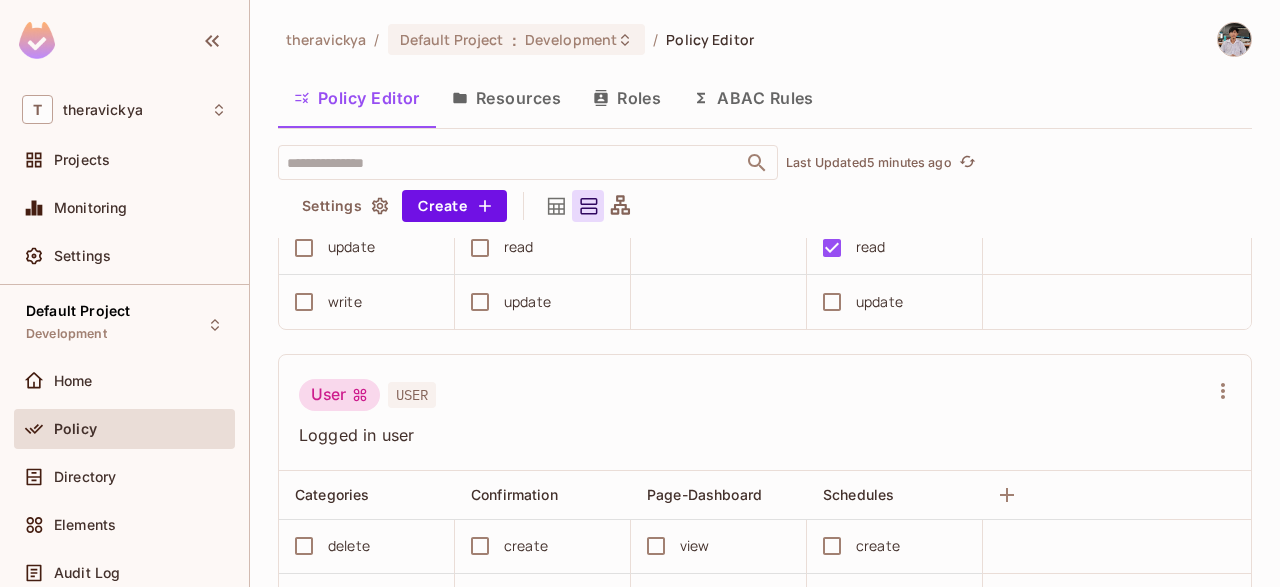 scroll, scrollTop: 819, scrollLeft: 0, axis: vertical 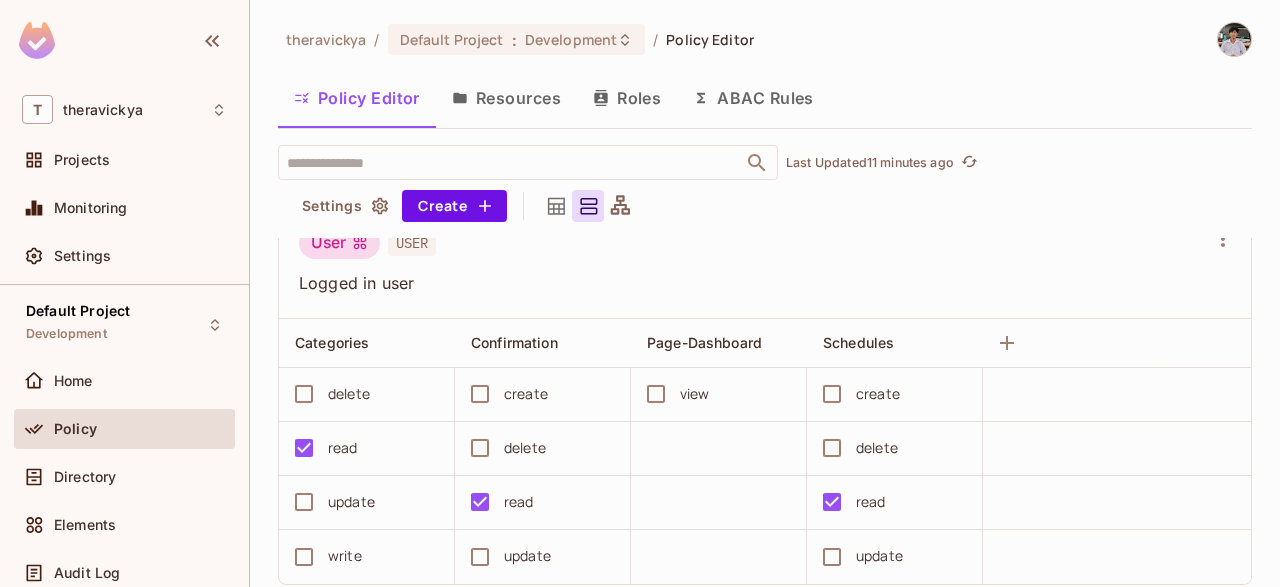 click on "Resources" at bounding box center [506, 98] 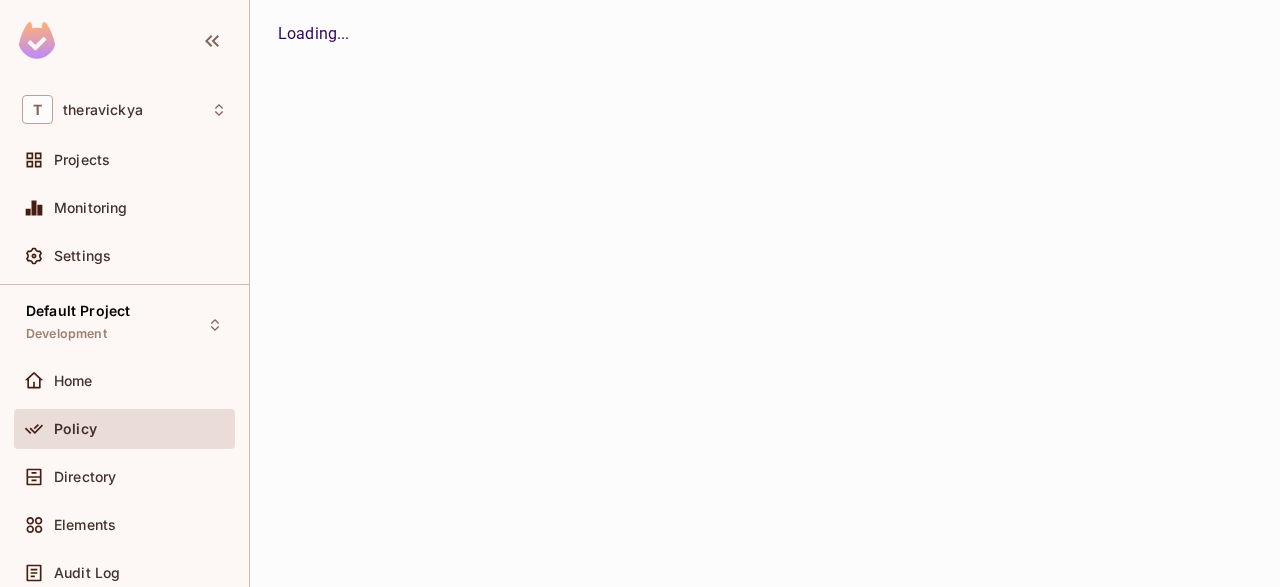scroll, scrollTop: 0, scrollLeft: 0, axis: both 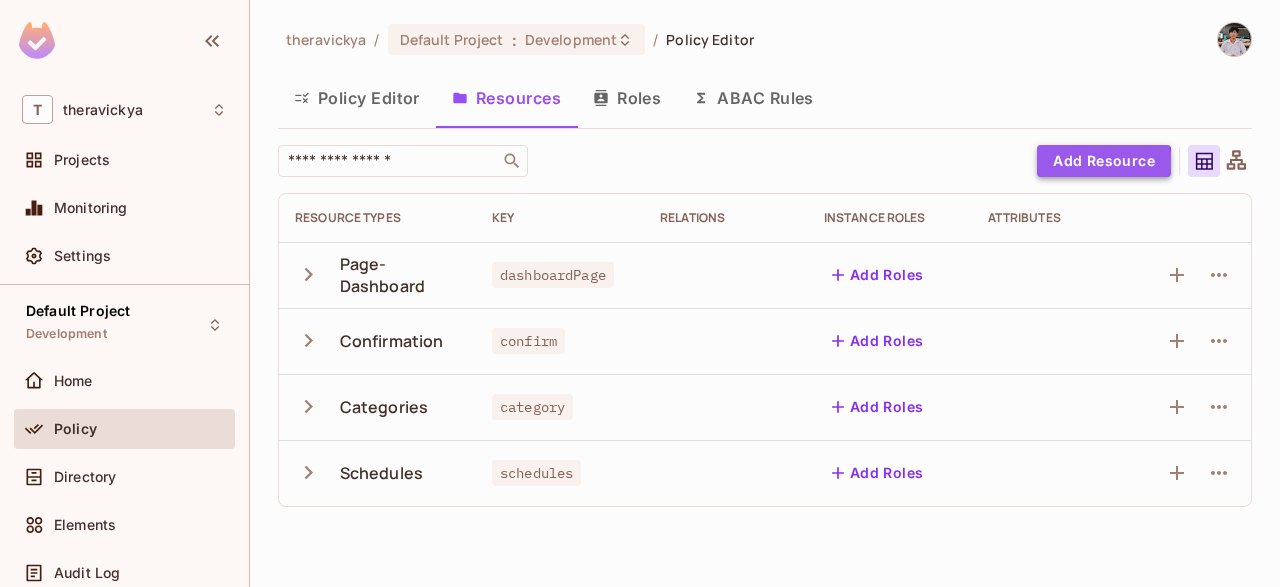 click on "Add Resource" at bounding box center (1104, 161) 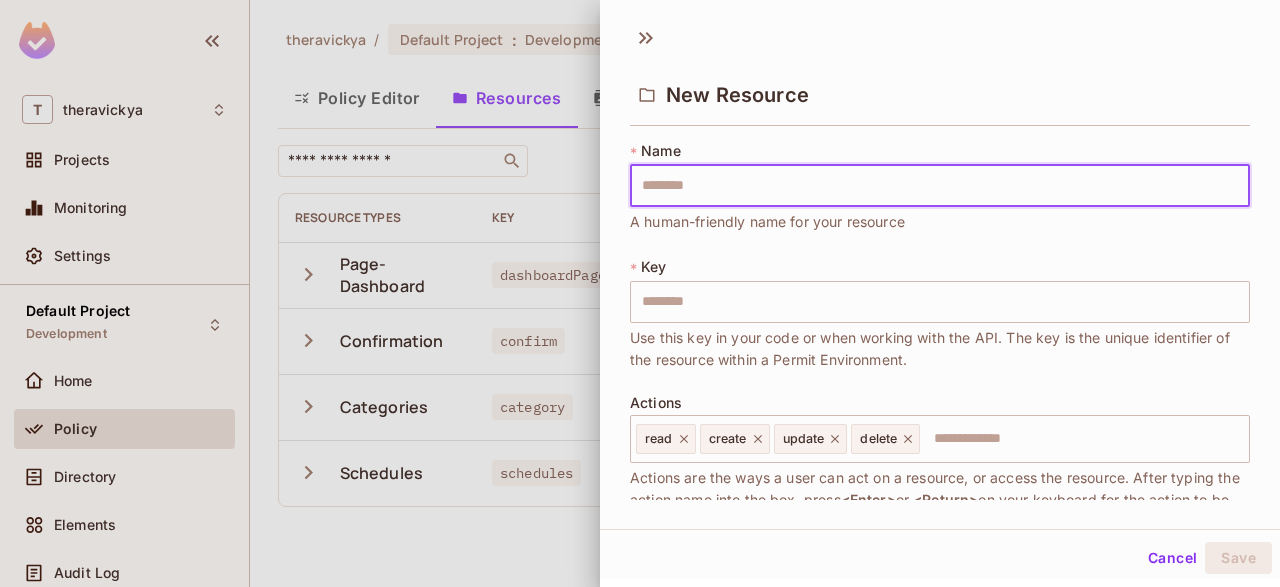type on "*" 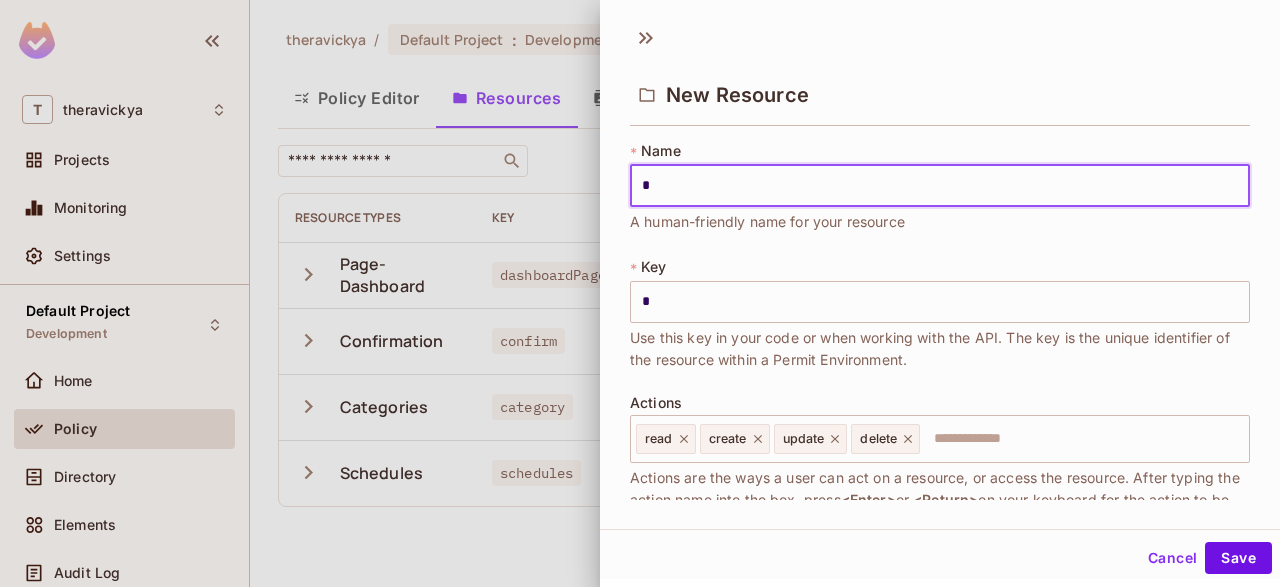 type on "**" 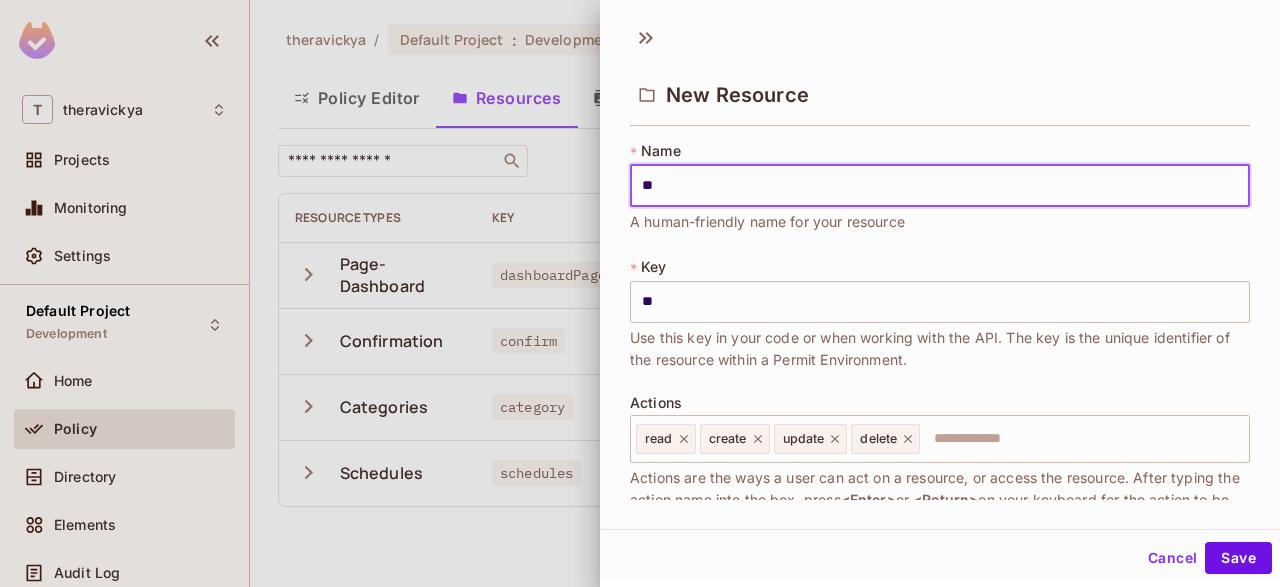 type on "***" 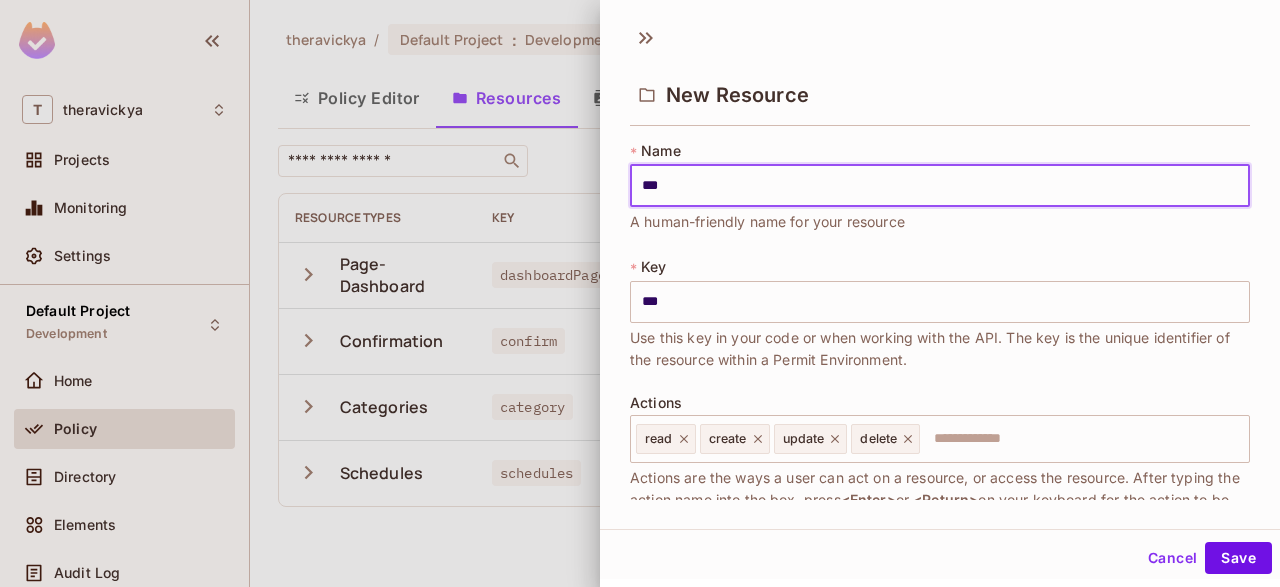 type on "****" 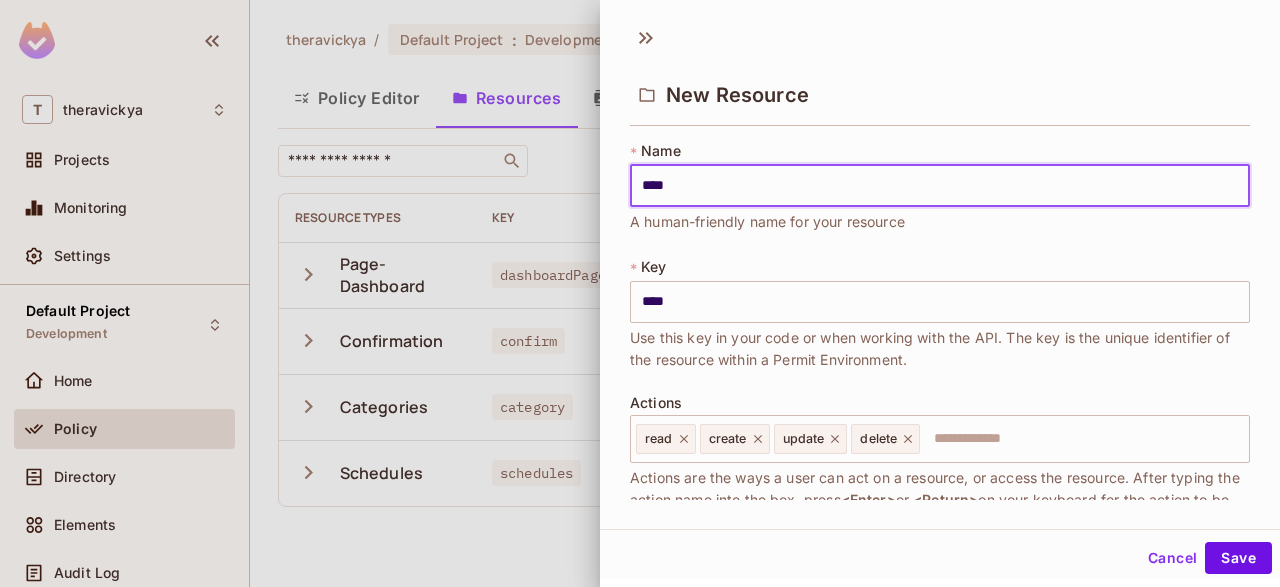 type on "*****" 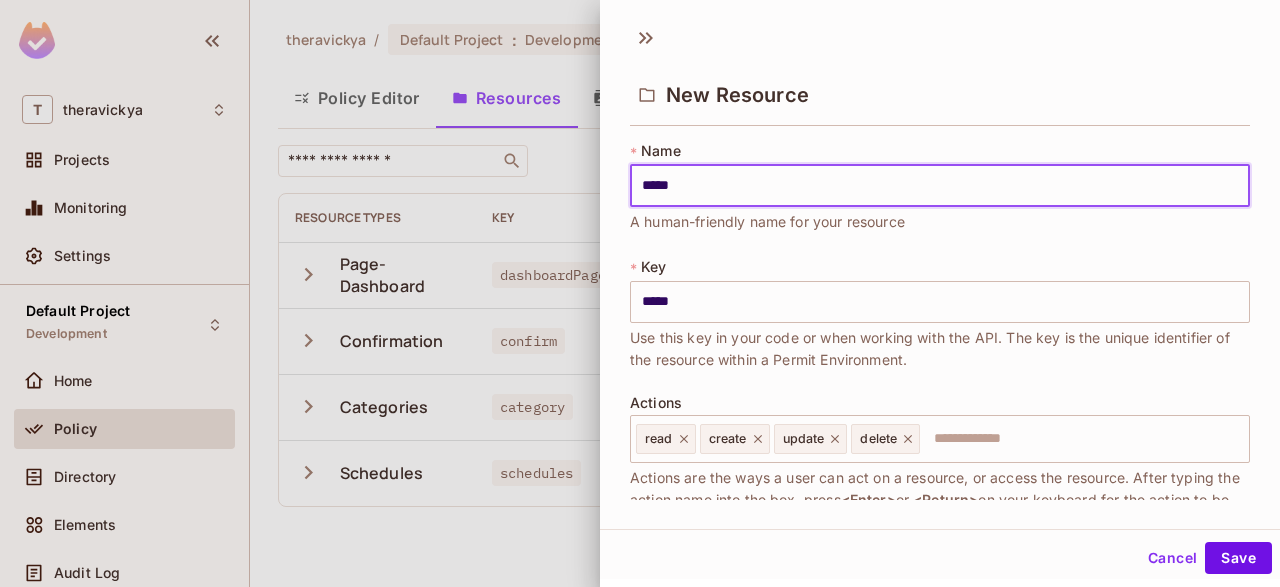 type on "******" 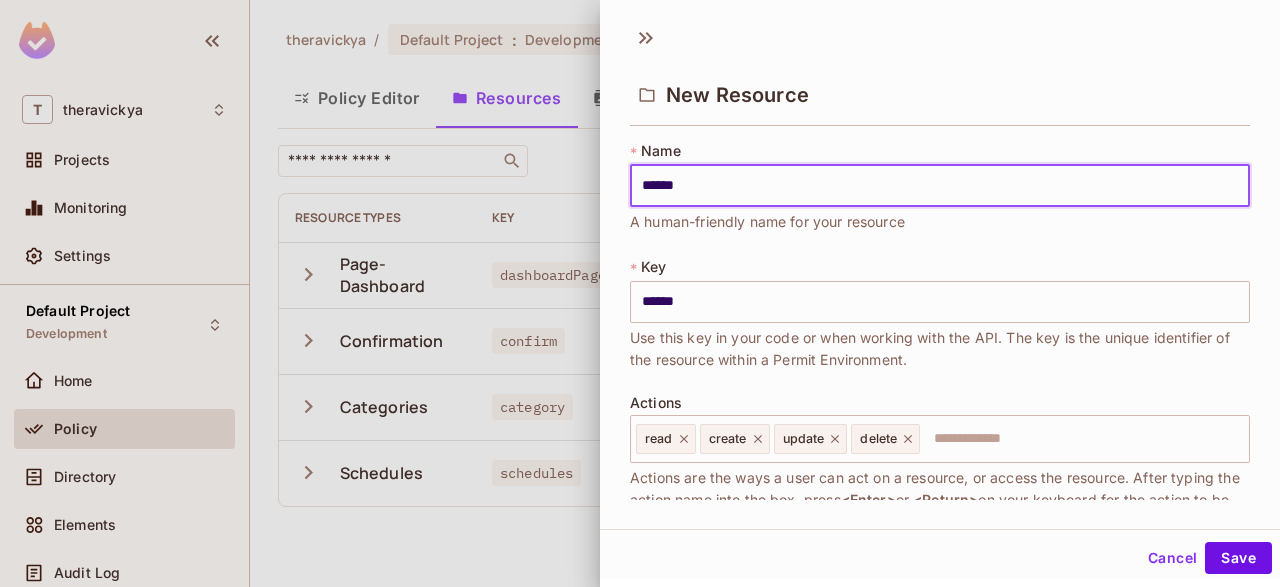 type on "*******" 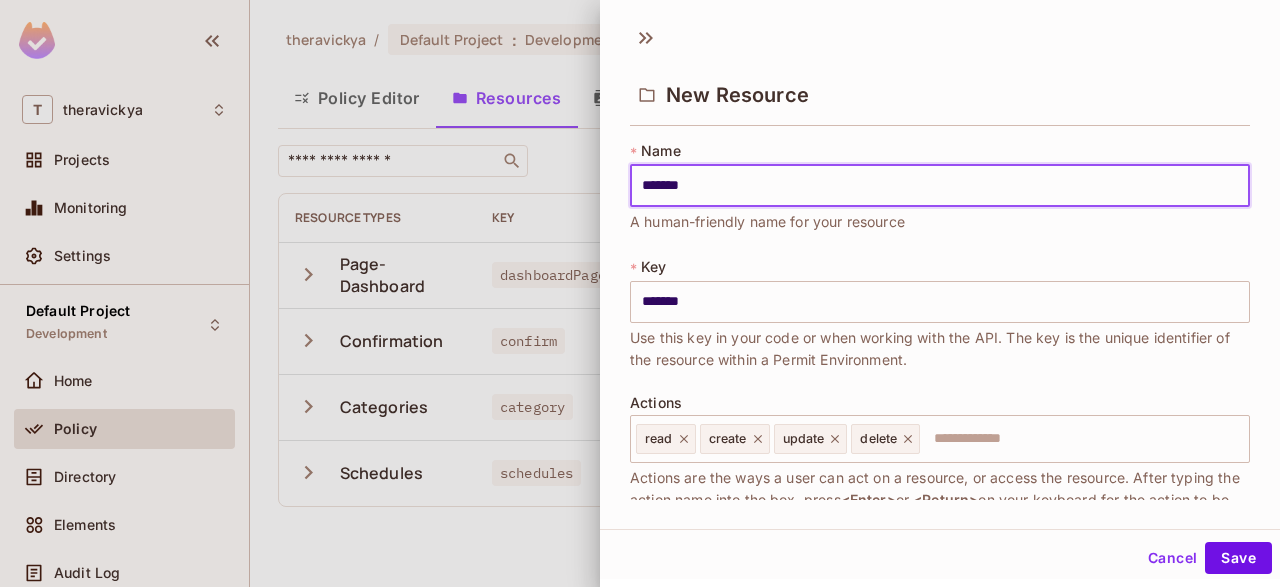 type on "*******" 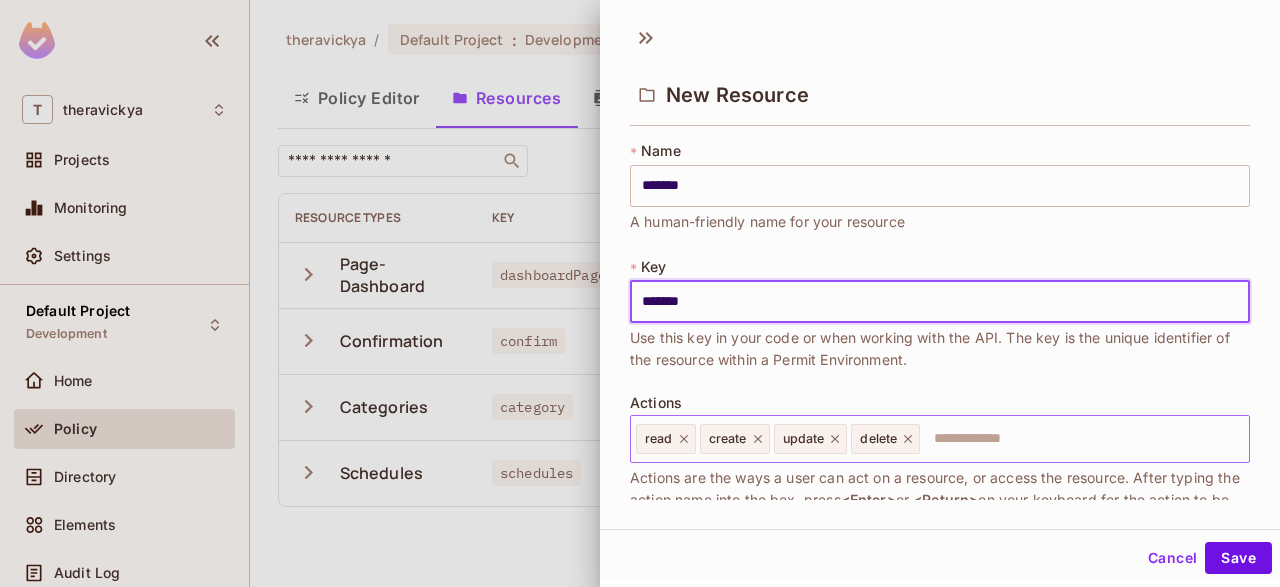 click 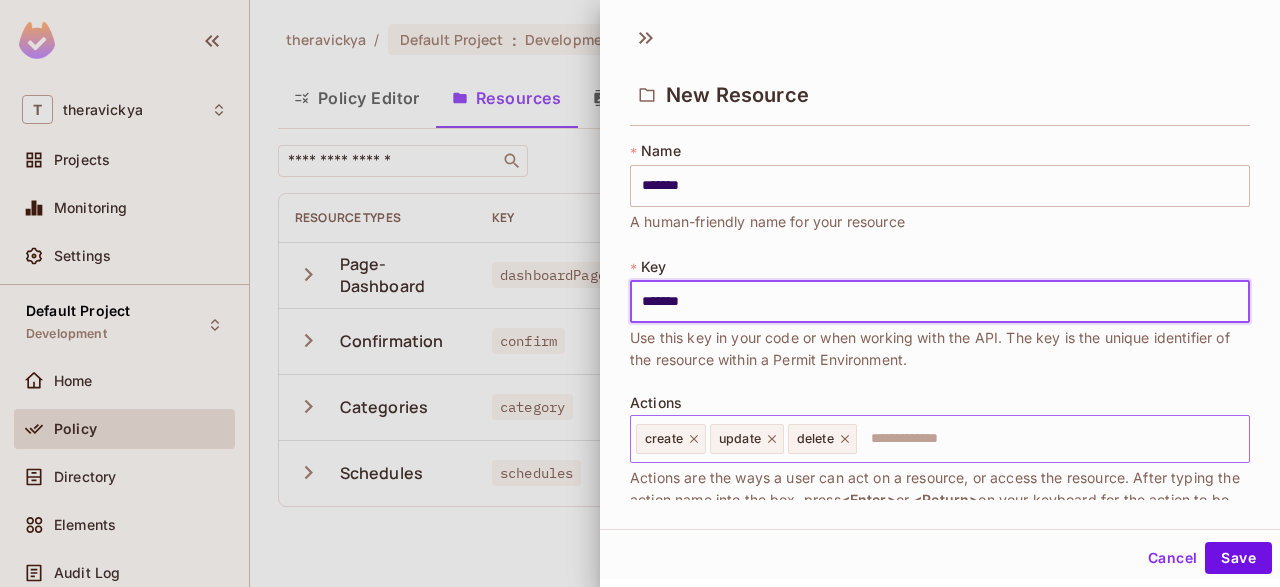click 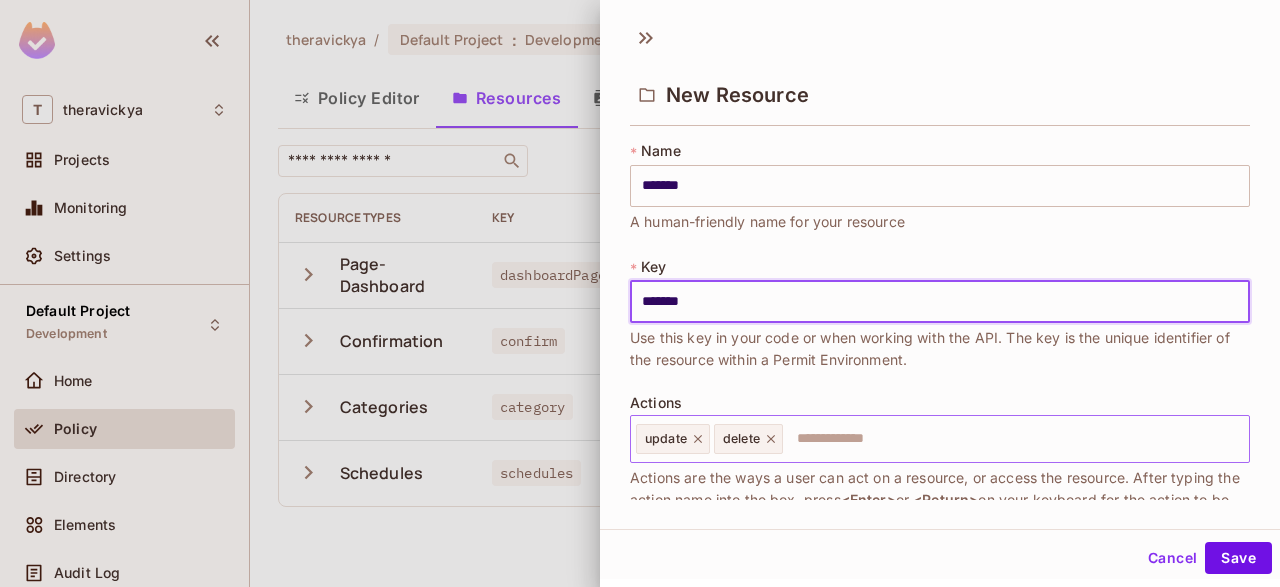 click on "update" at bounding box center [673, 439] 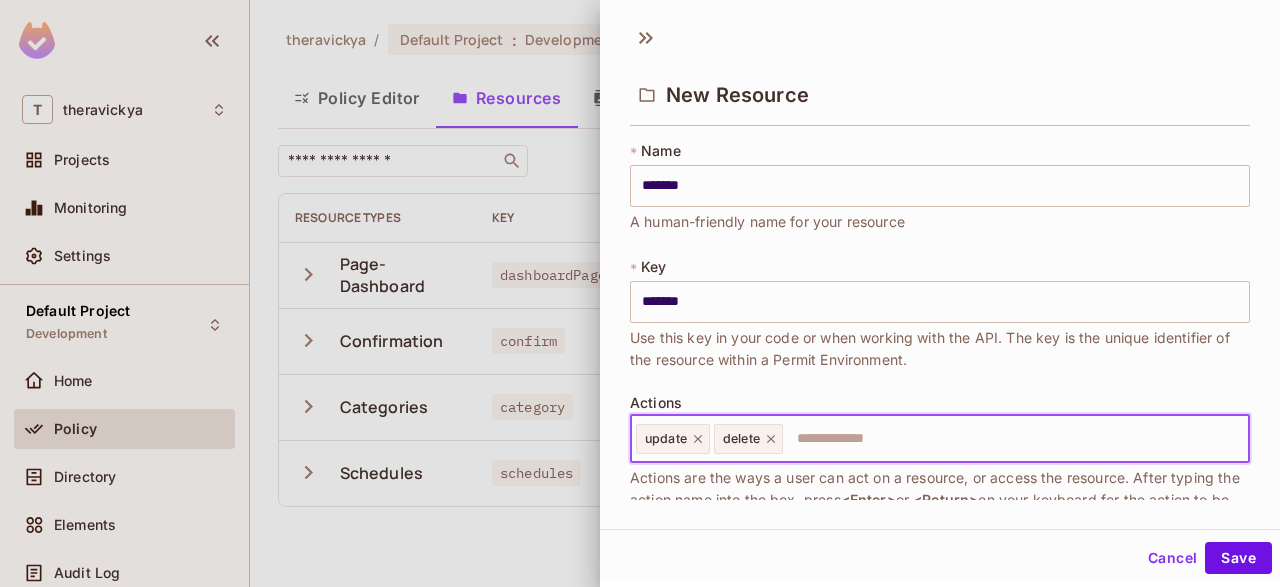 click 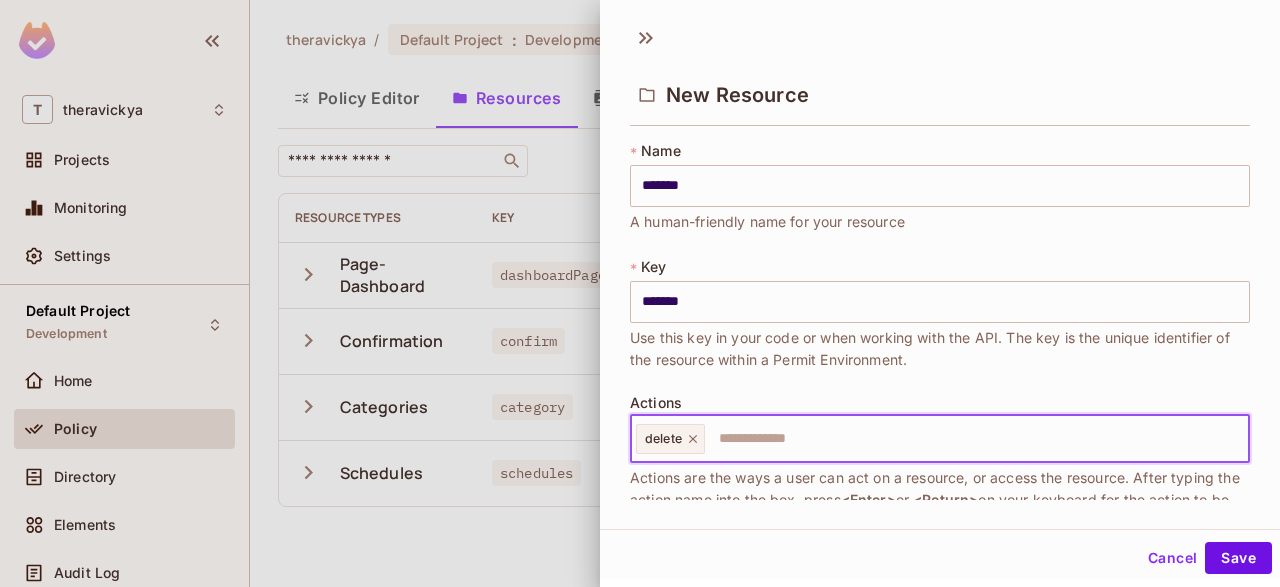 click 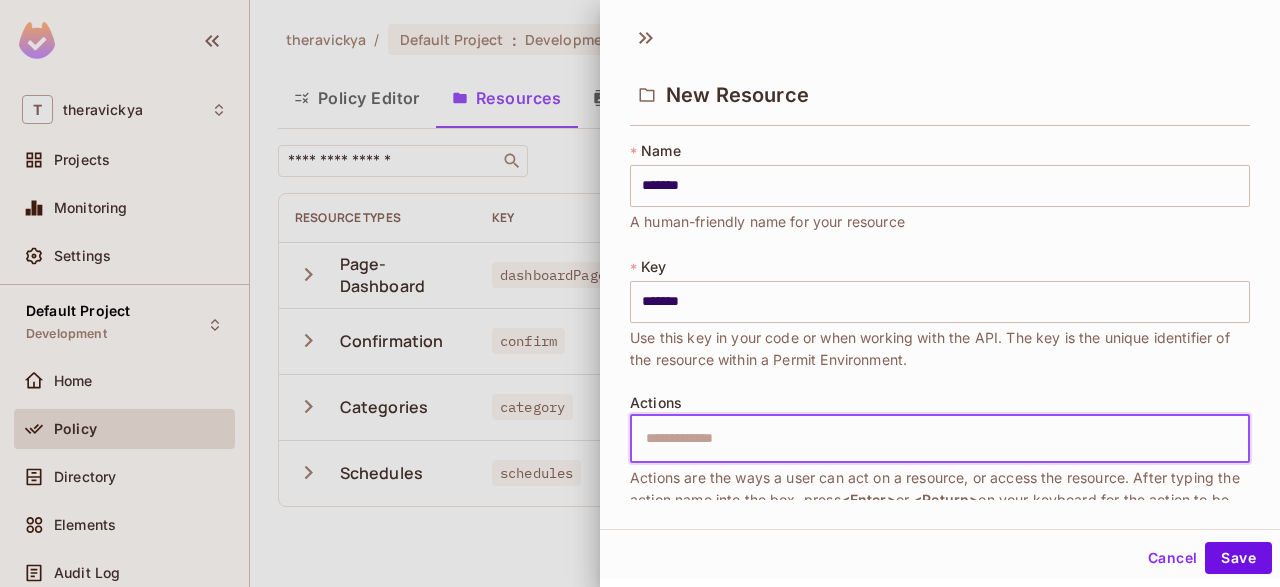 click at bounding box center [937, 439] 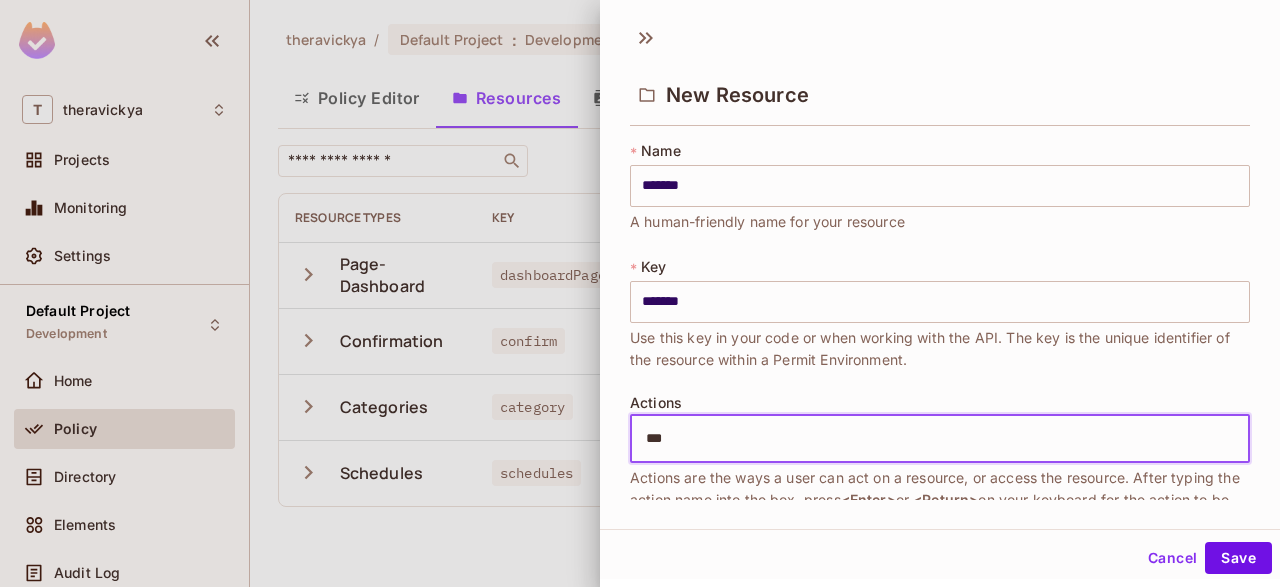type on "****" 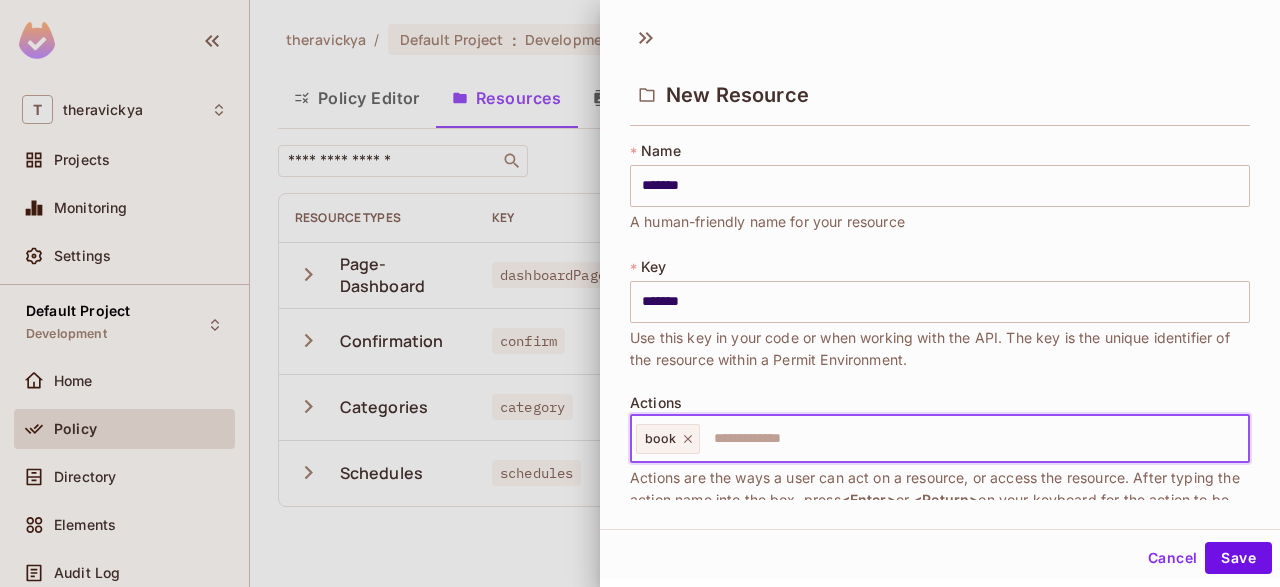 type on "*" 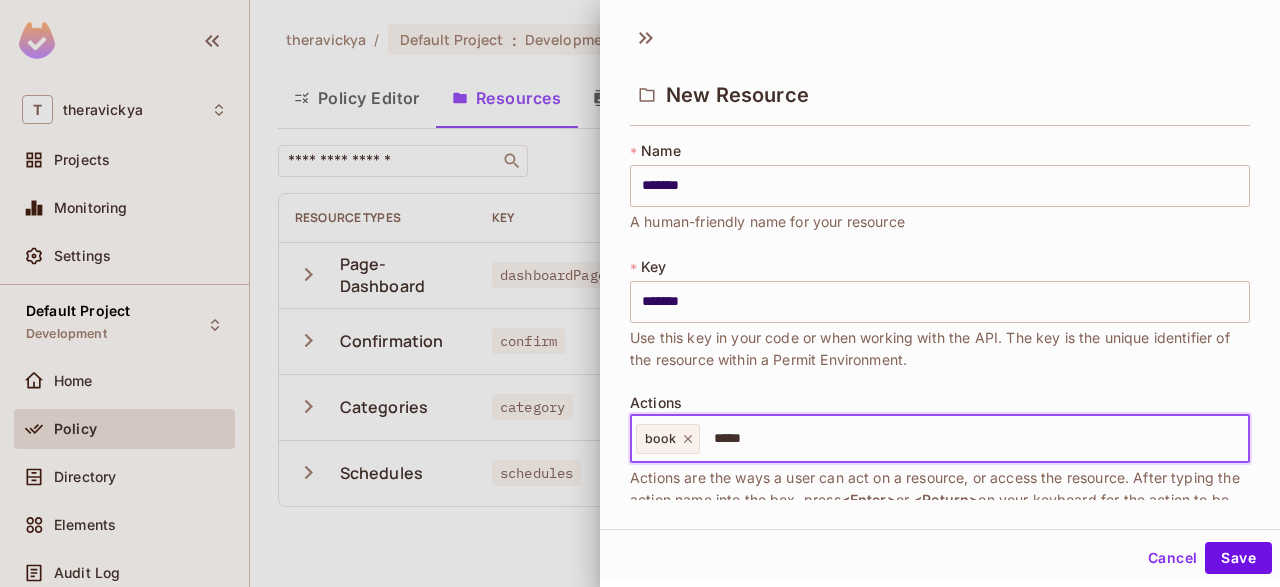 type on "******" 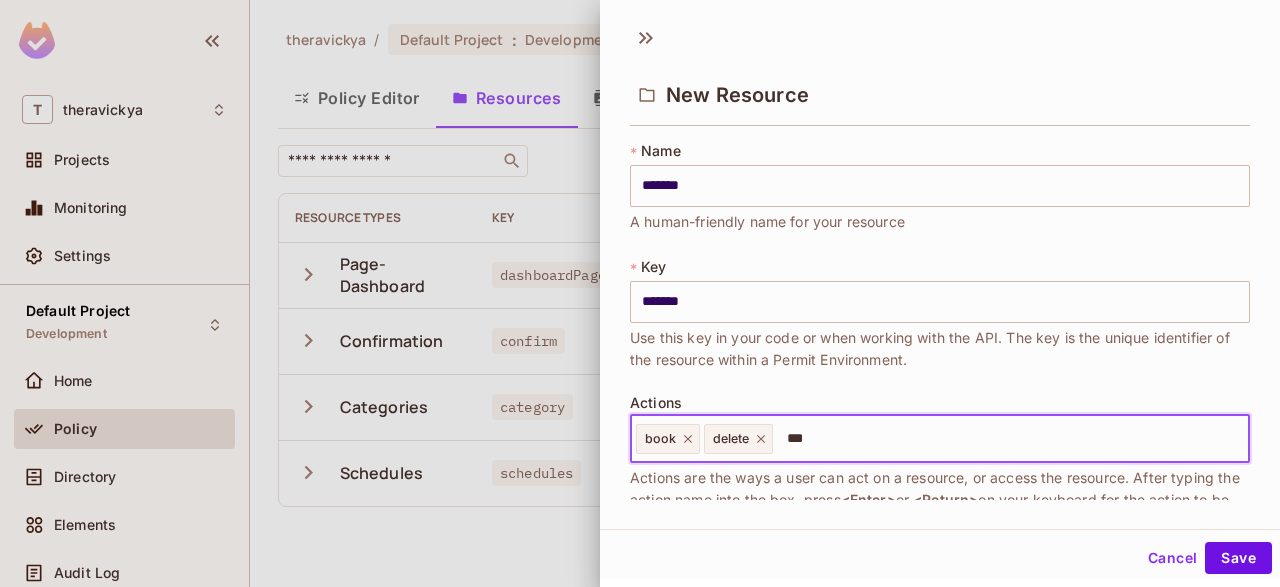 type on "****" 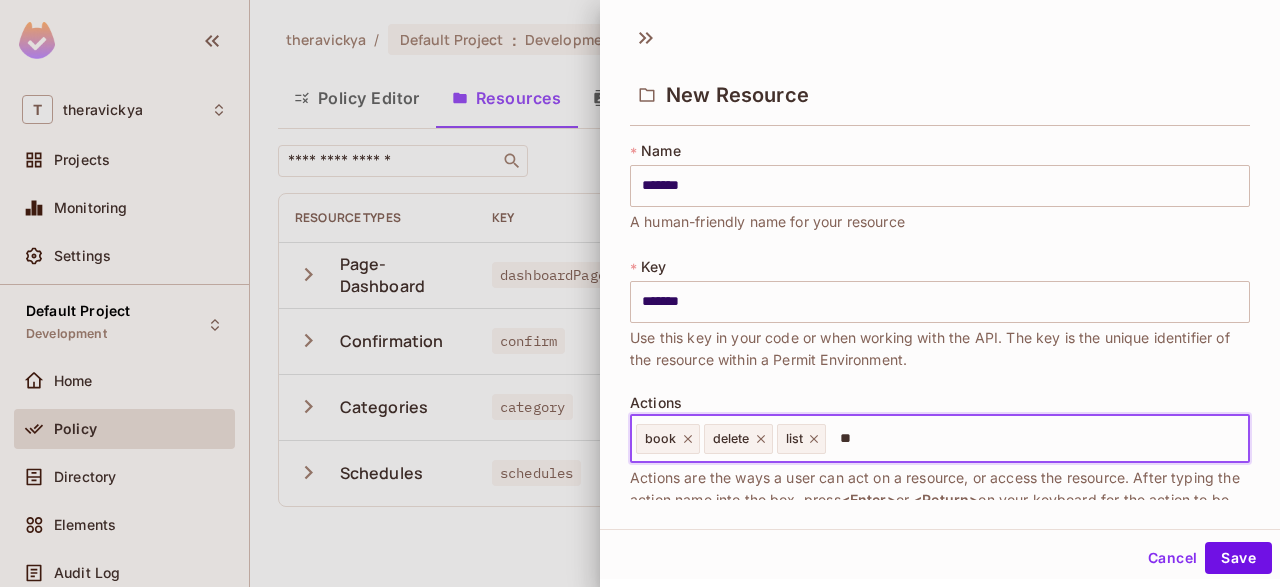 type on "***" 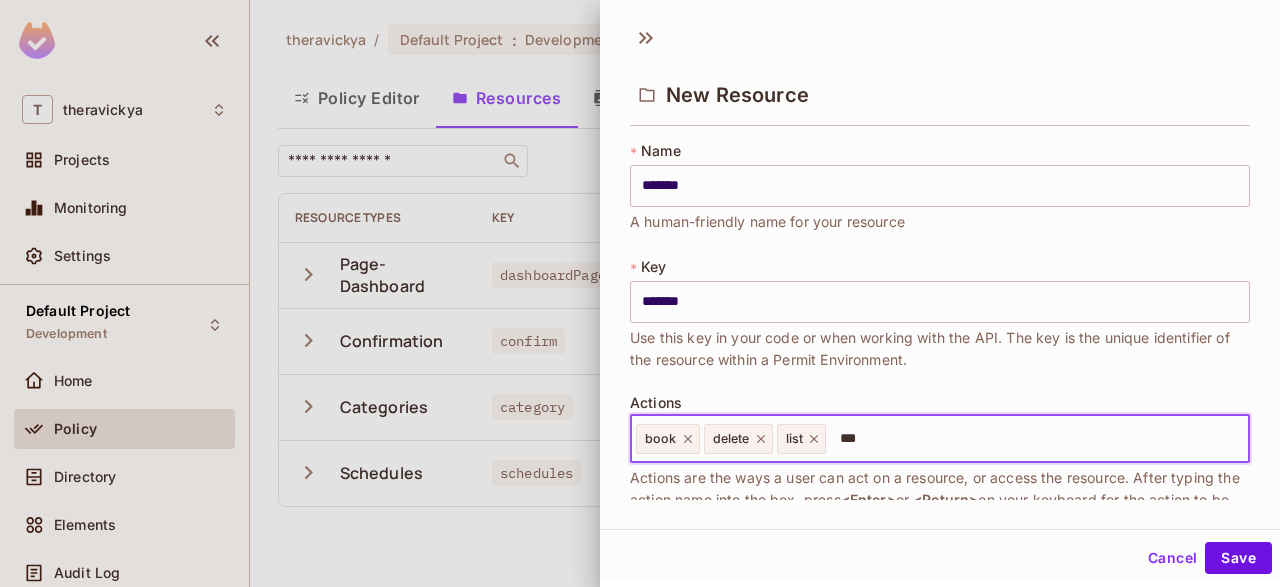 type 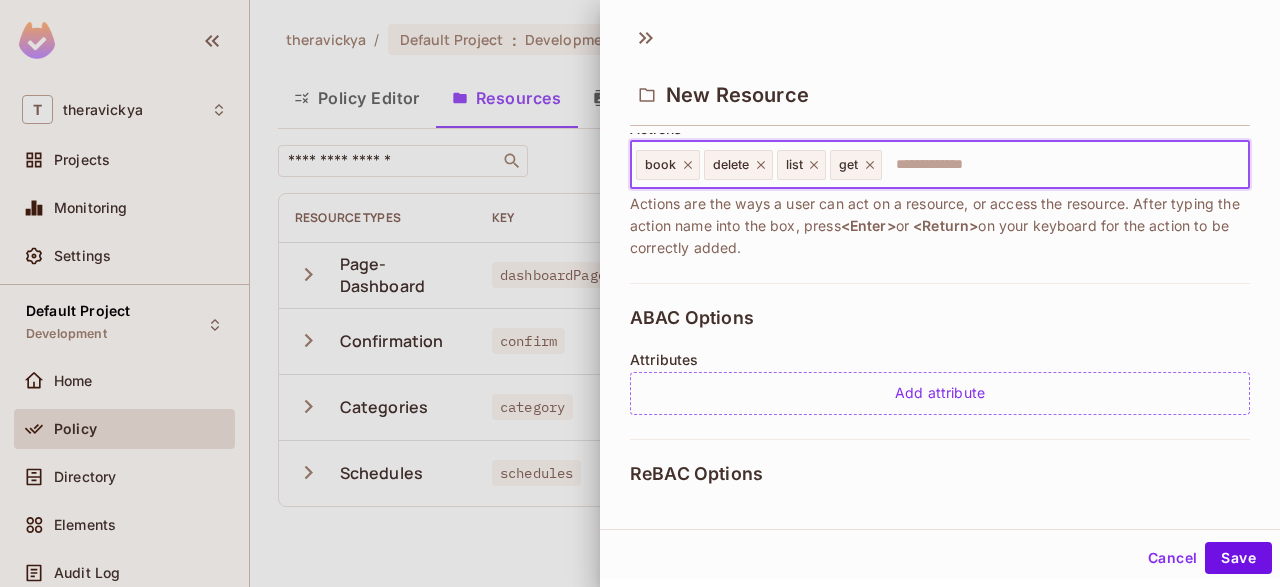 scroll, scrollTop: 0, scrollLeft: 0, axis: both 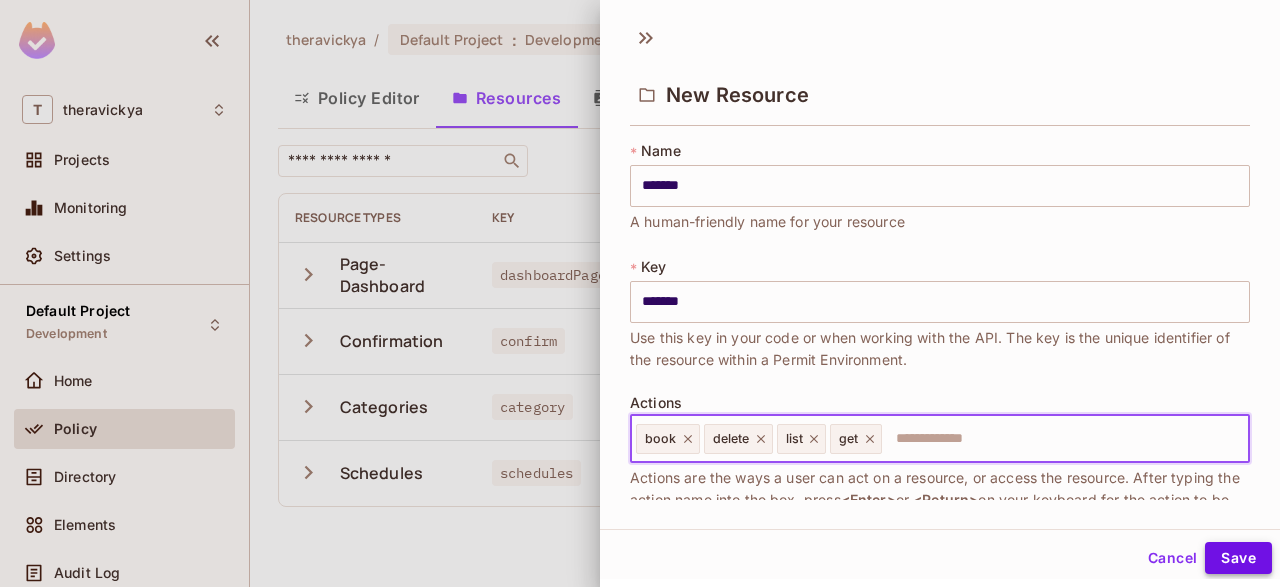 click on "Save" at bounding box center (1238, 558) 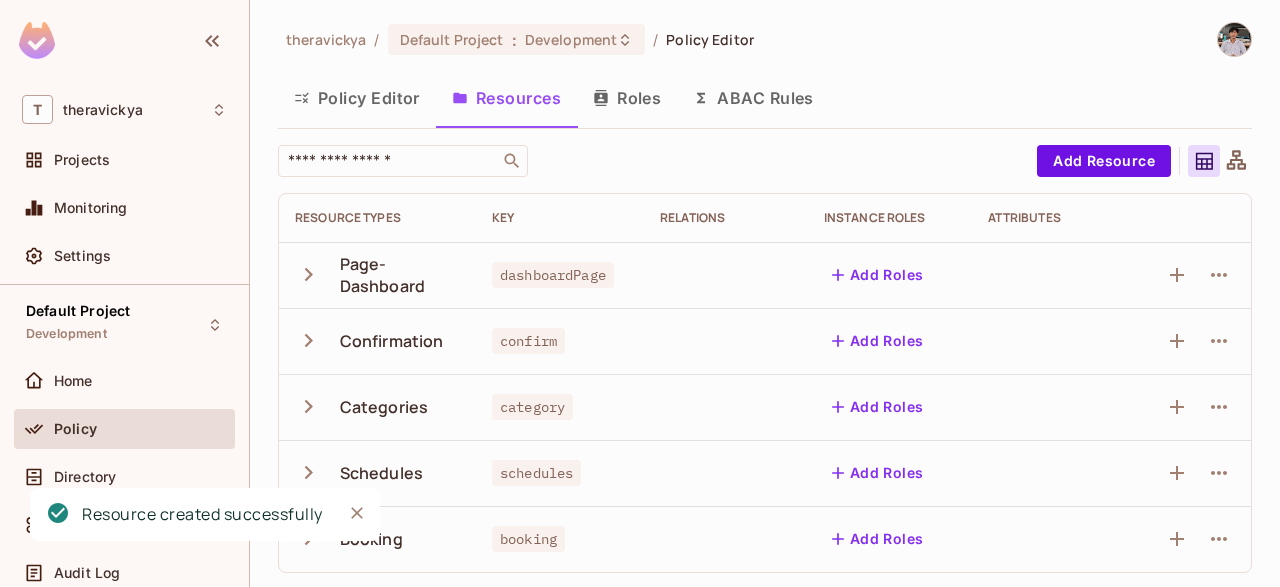 click on "Policy Editor" at bounding box center (357, 98) 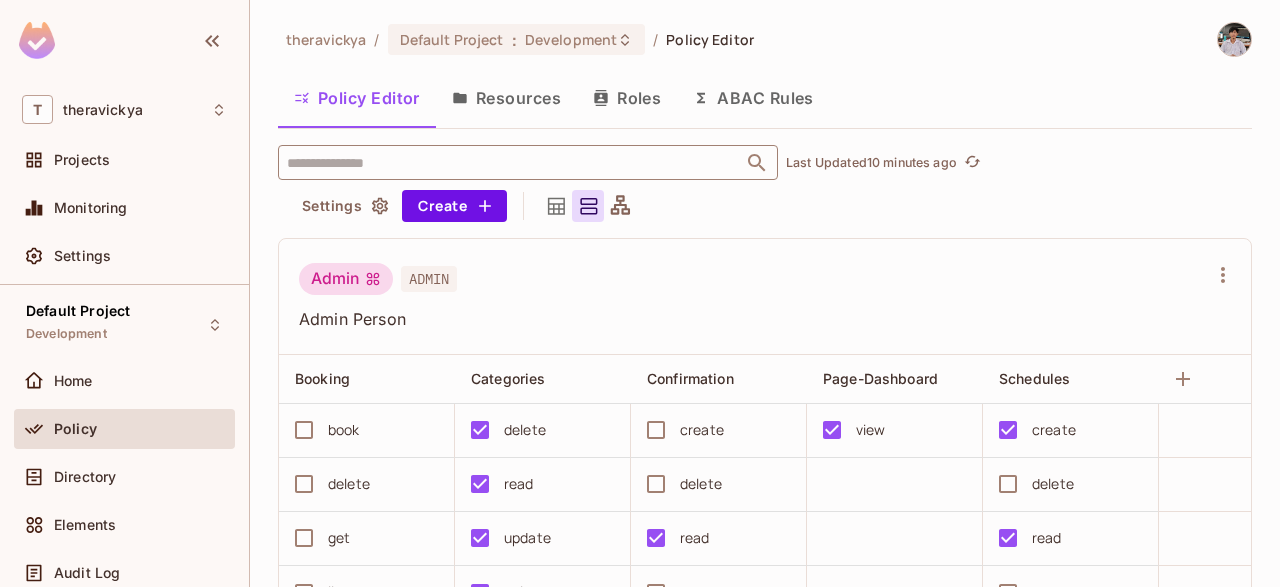 scroll, scrollTop: 42, scrollLeft: 0, axis: vertical 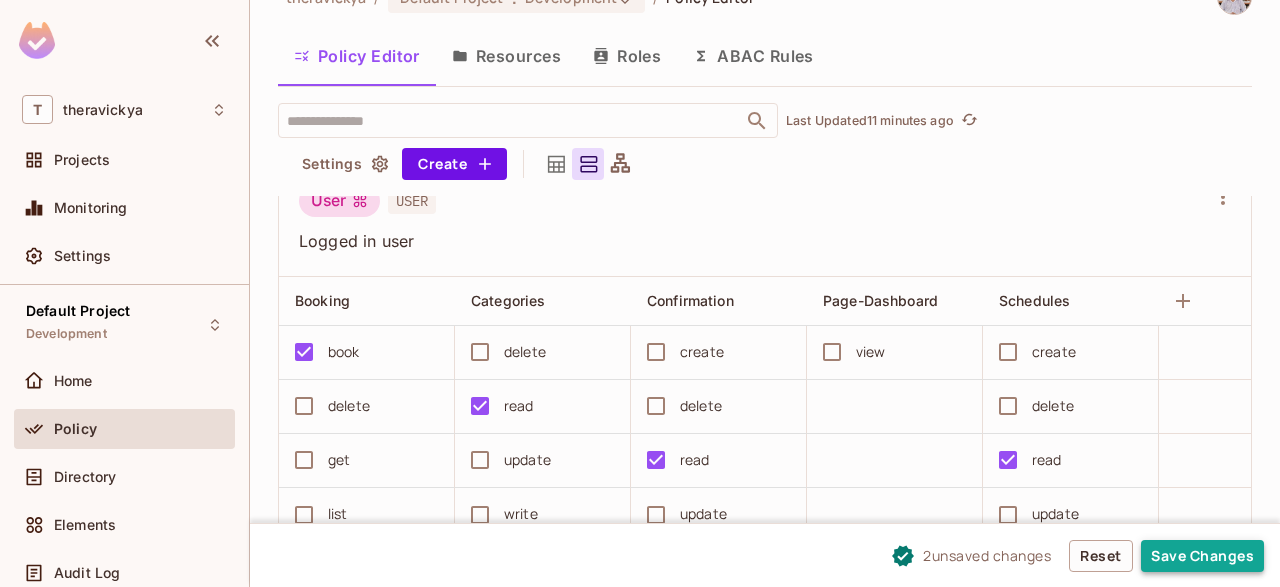 click on "Save Changes" at bounding box center [1202, 556] 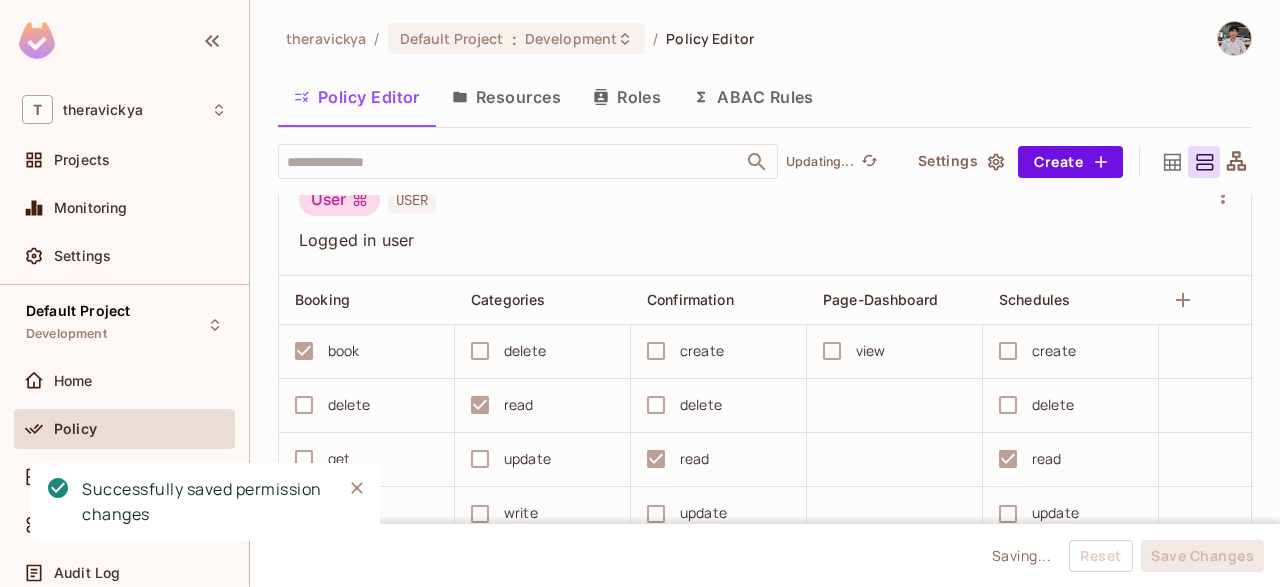 scroll, scrollTop: 0, scrollLeft: 0, axis: both 